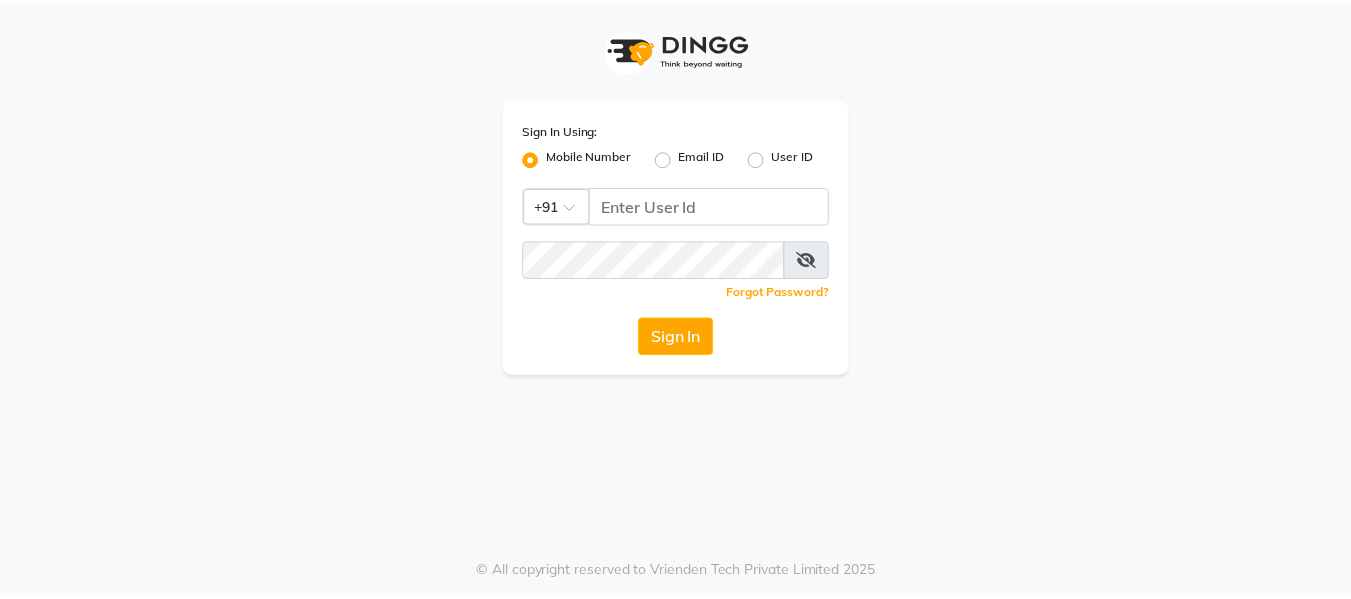 scroll, scrollTop: 0, scrollLeft: 0, axis: both 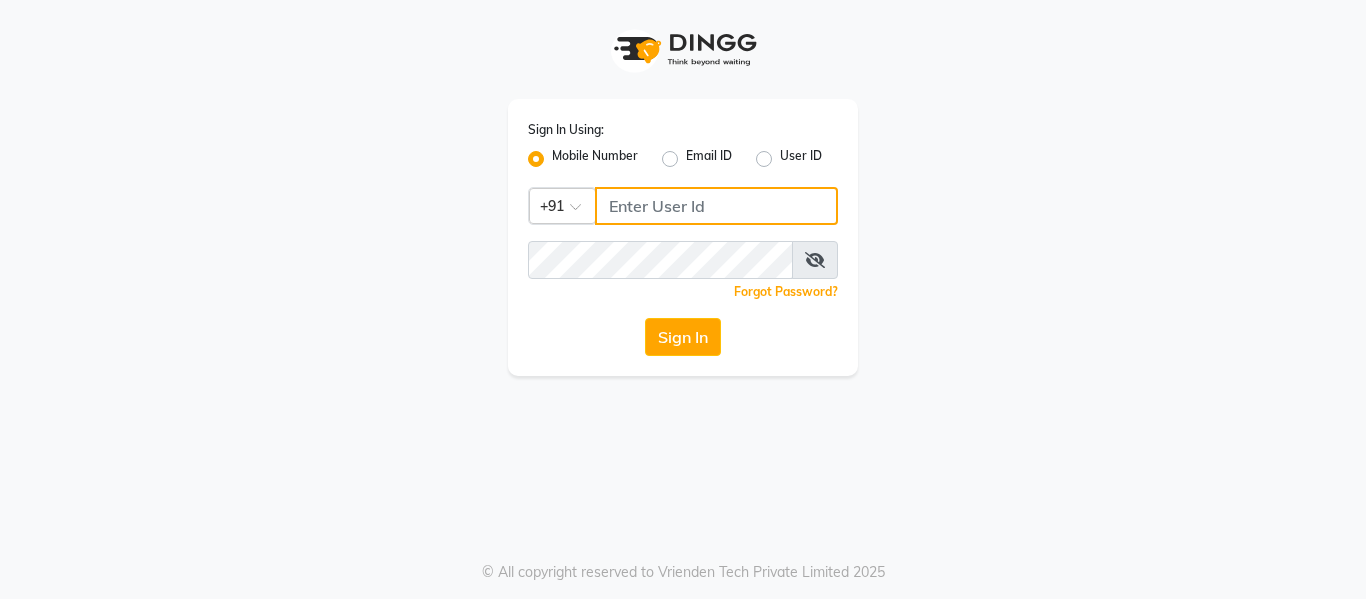 click 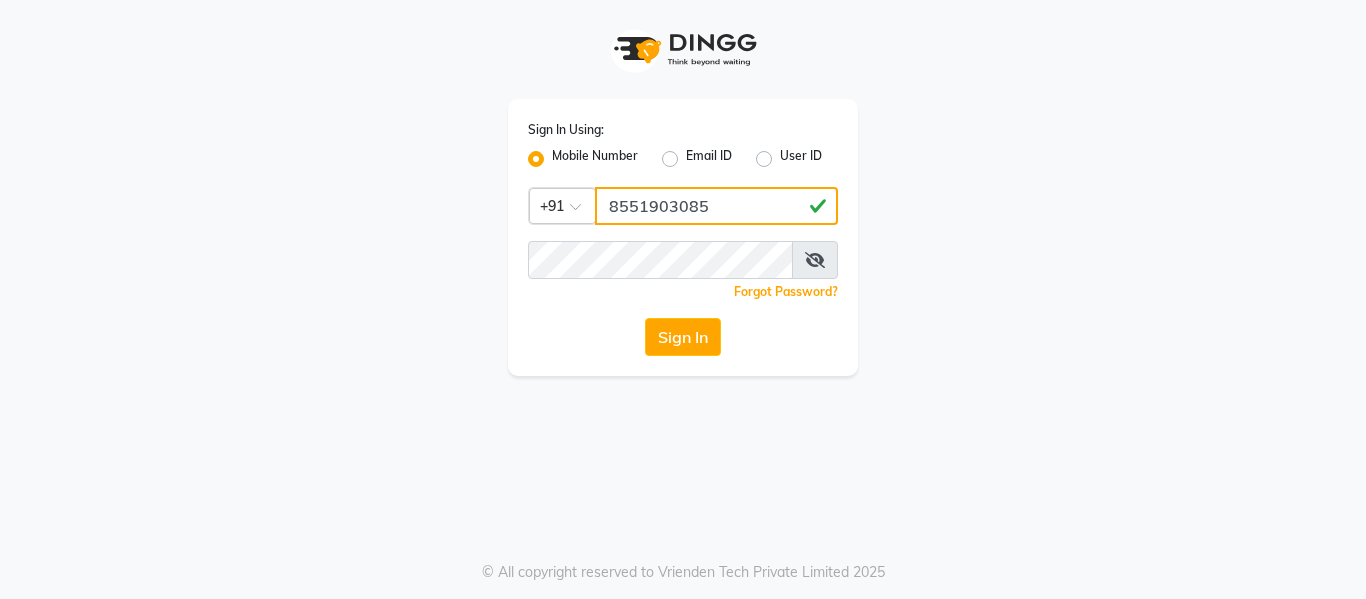 type on "8551903085" 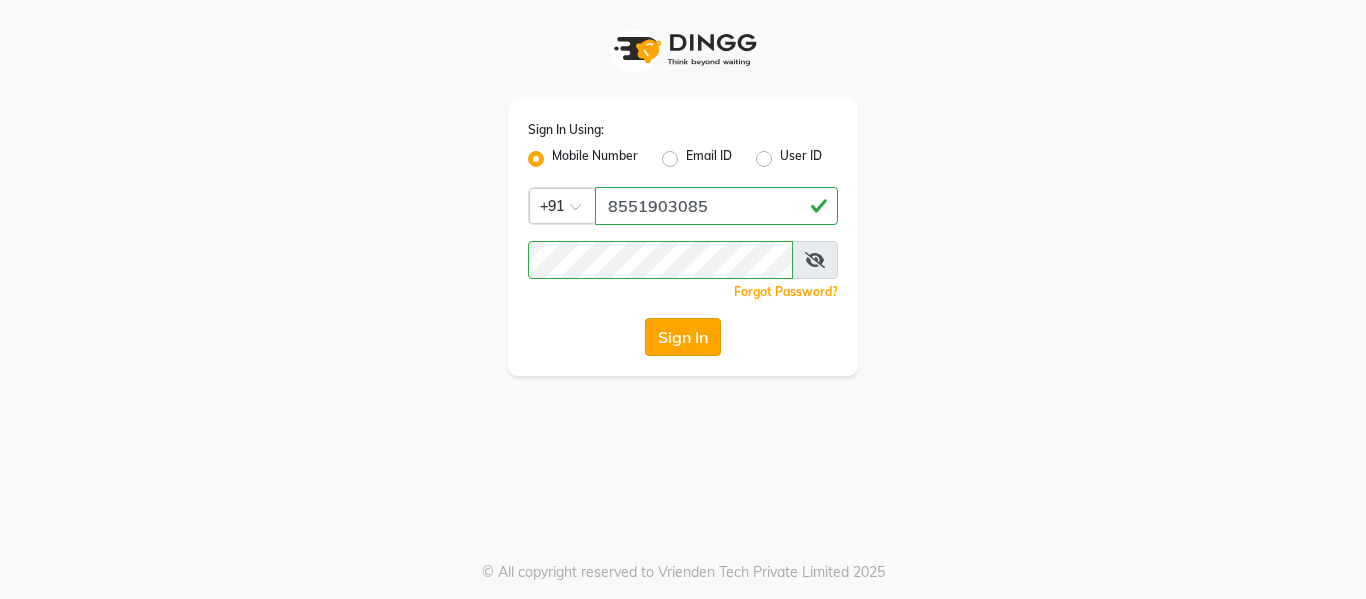 click on "Sign In" 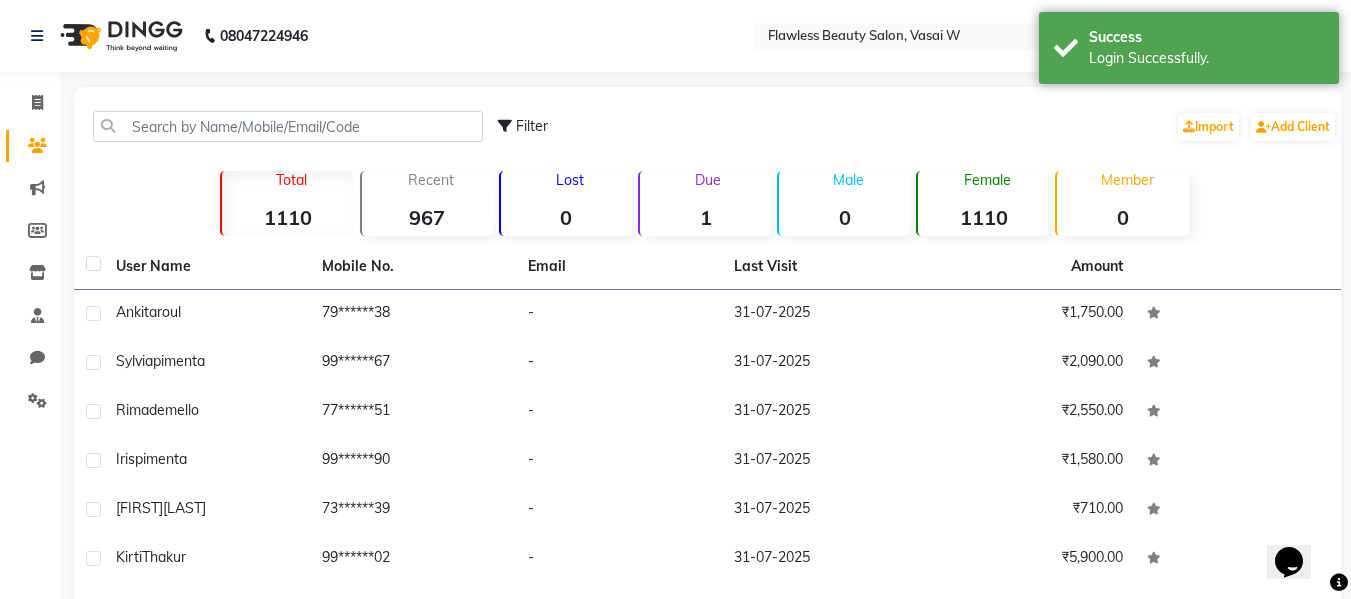 scroll, scrollTop: 0, scrollLeft: 0, axis: both 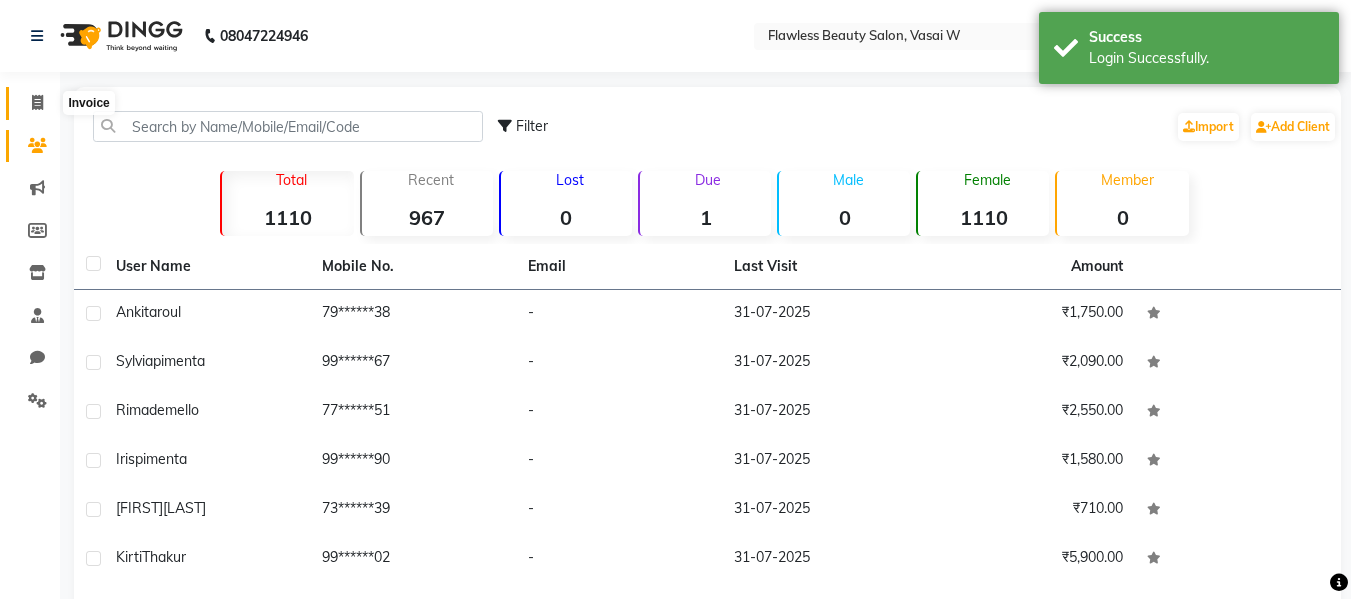 click 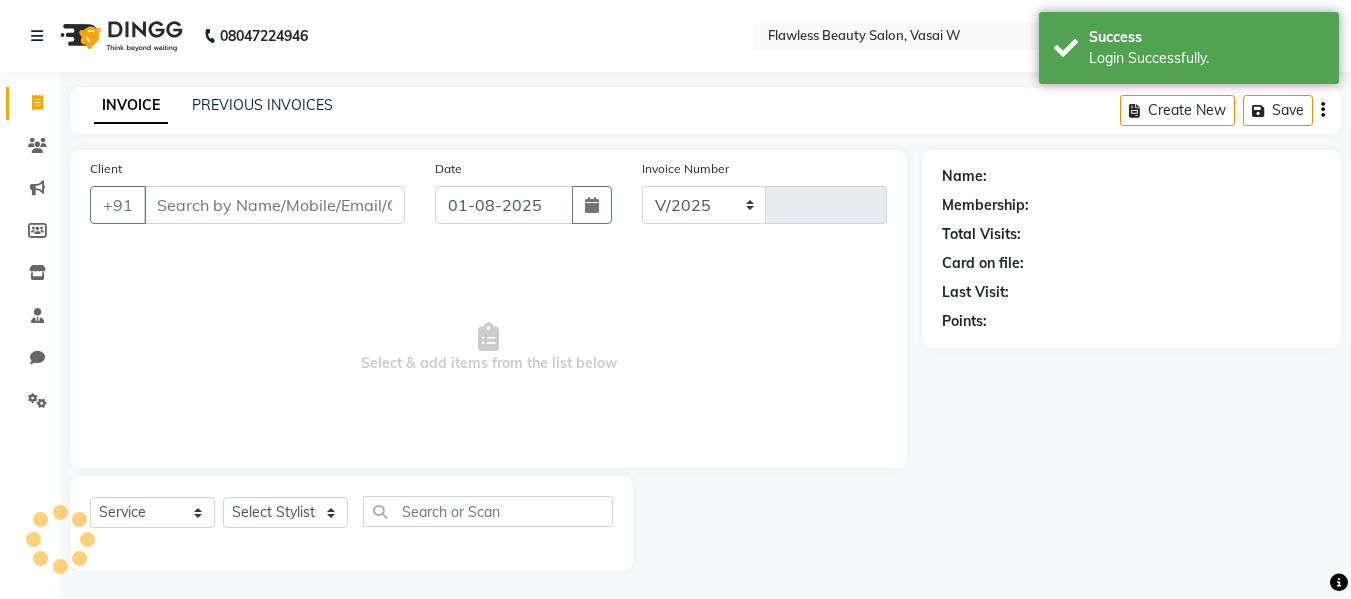 select on "8090" 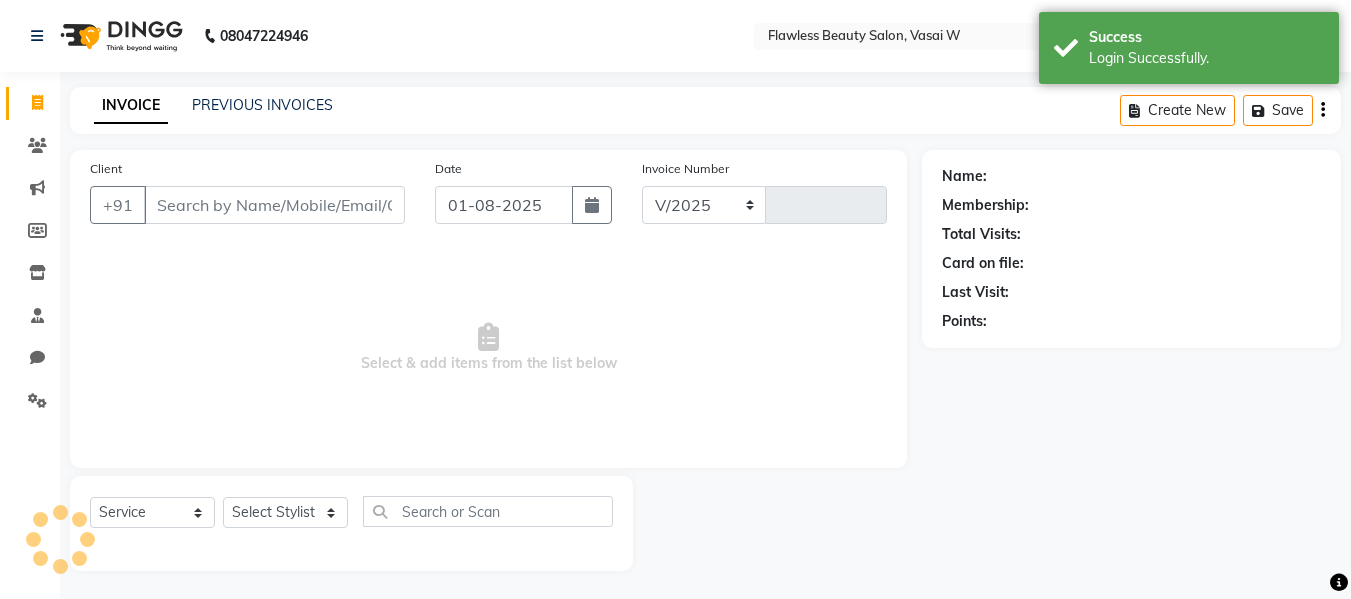 type on "1730" 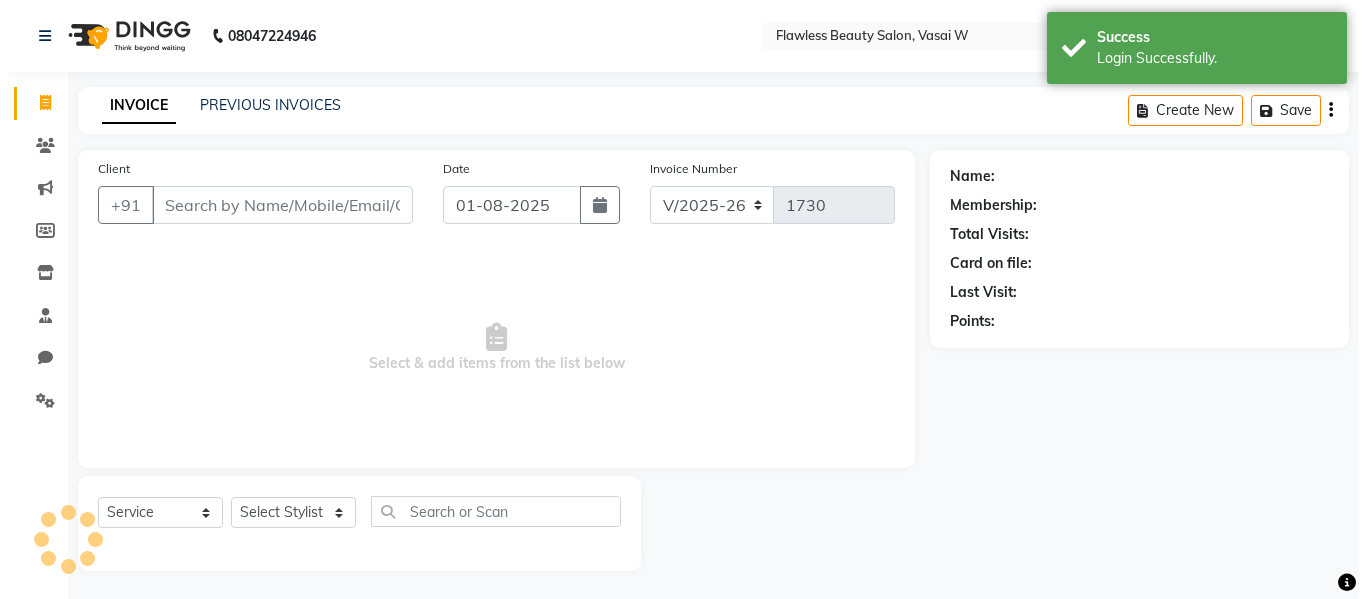 scroll, scrollTop: 2, scrollLeft: 0, axis: vertical 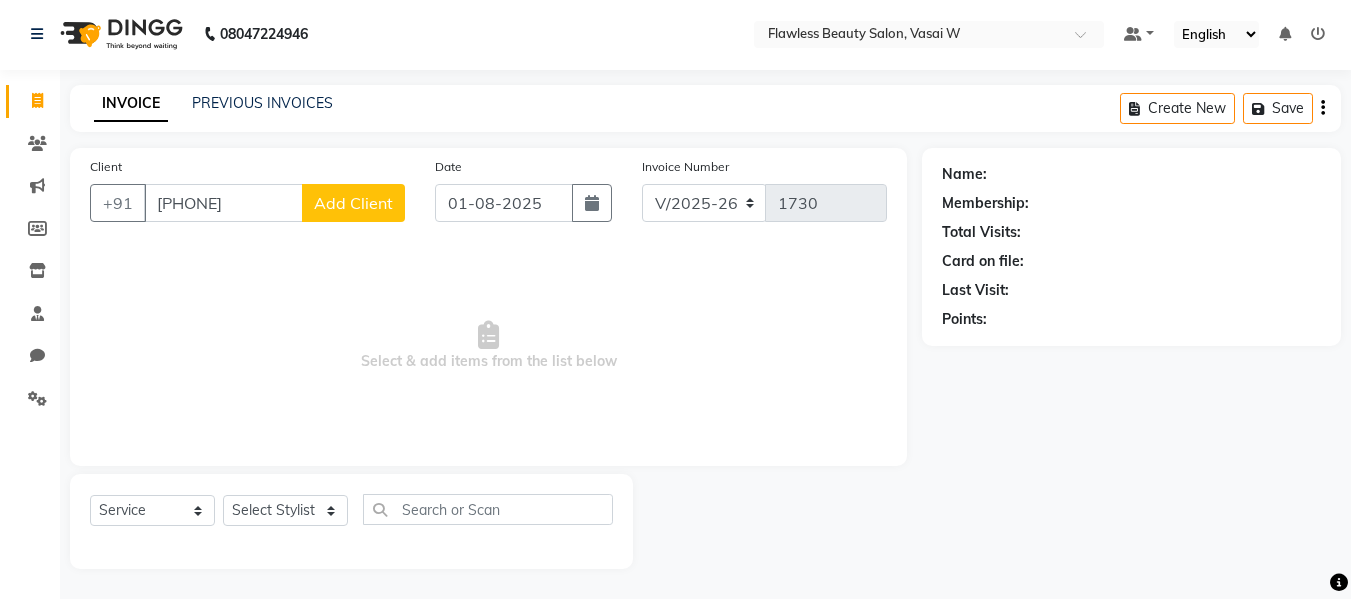 type on "[PHONE]" 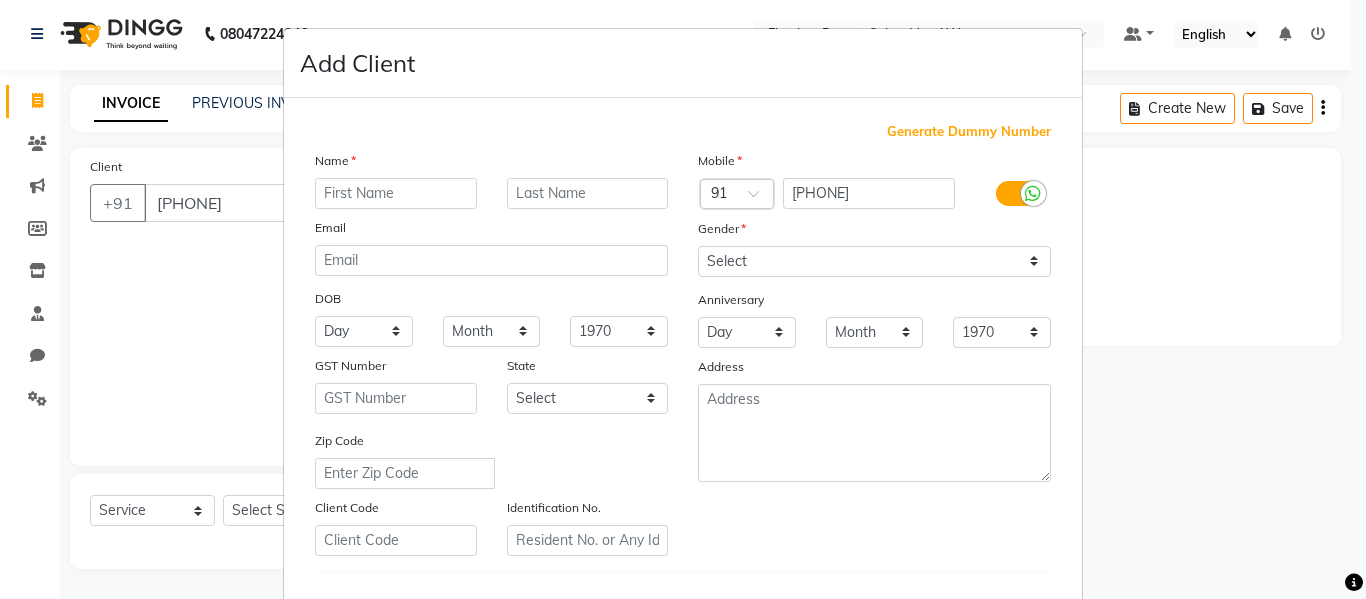 click at bounding box center [396, 193] 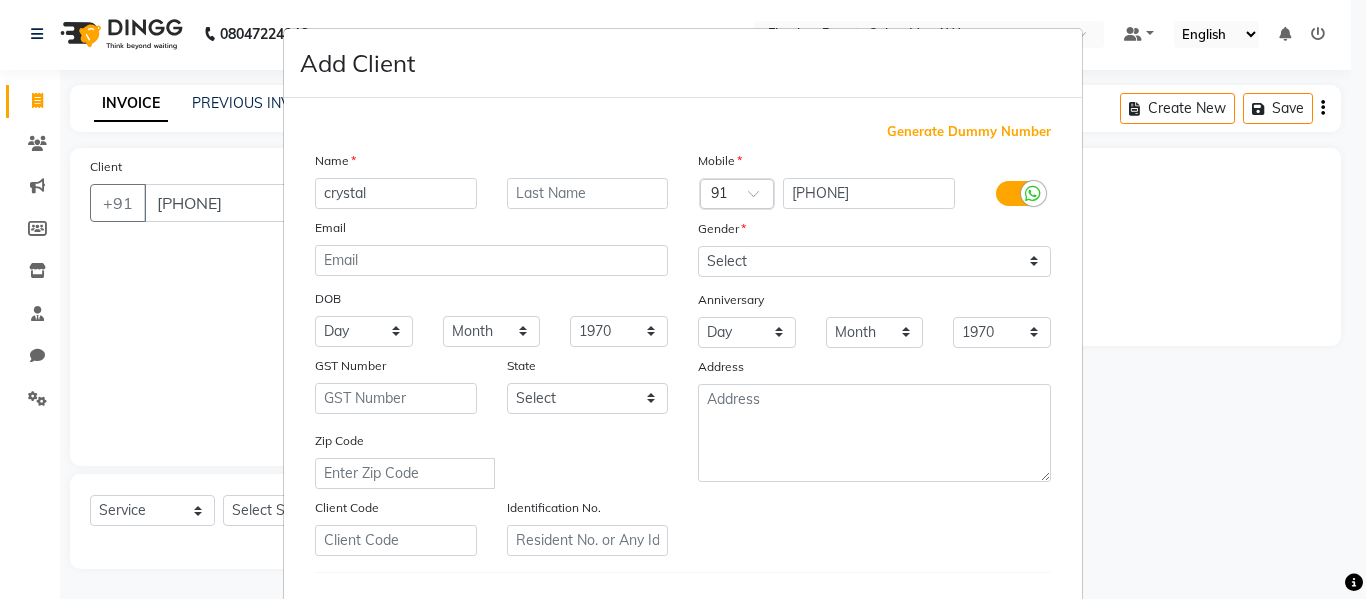 type on "crystal" 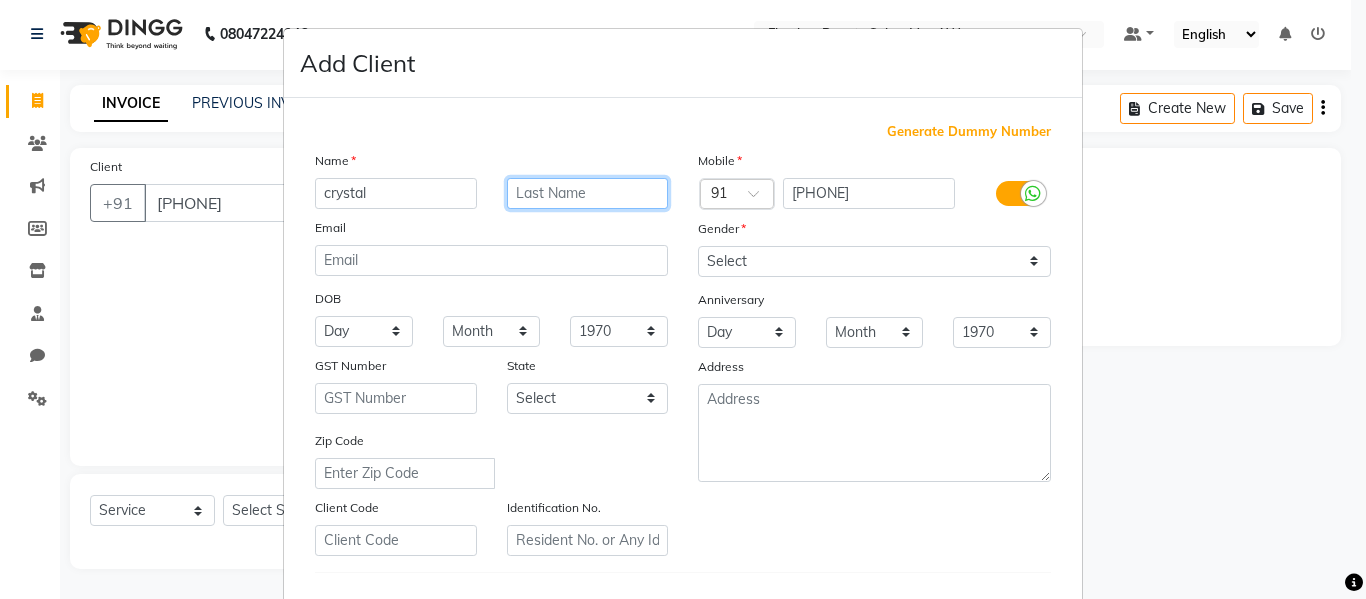 click at bounding box center (588, 193) 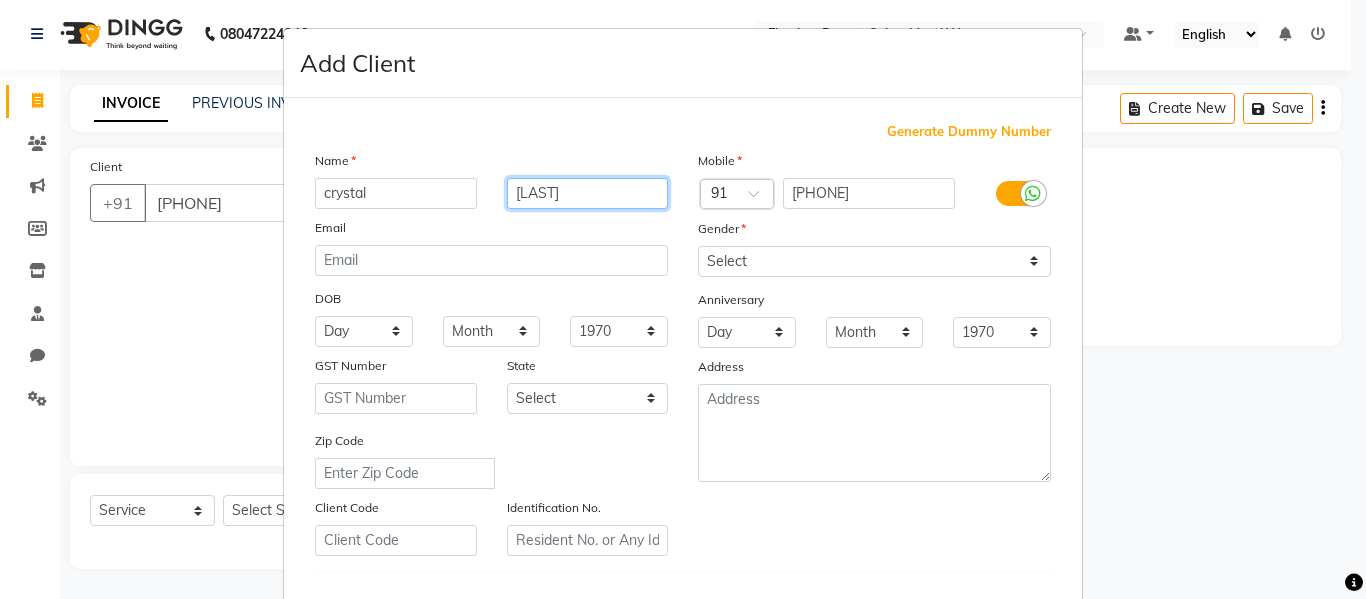 click on "[LAST]" at bounding box center [588, 193] 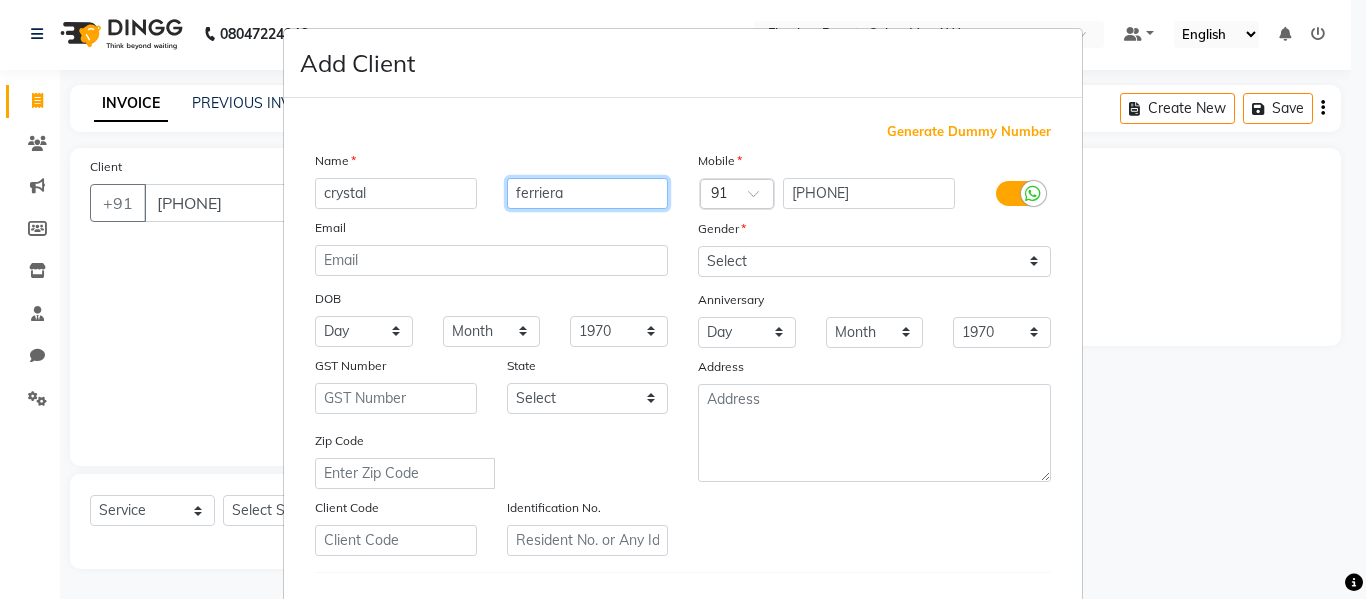 type on "ferriera" 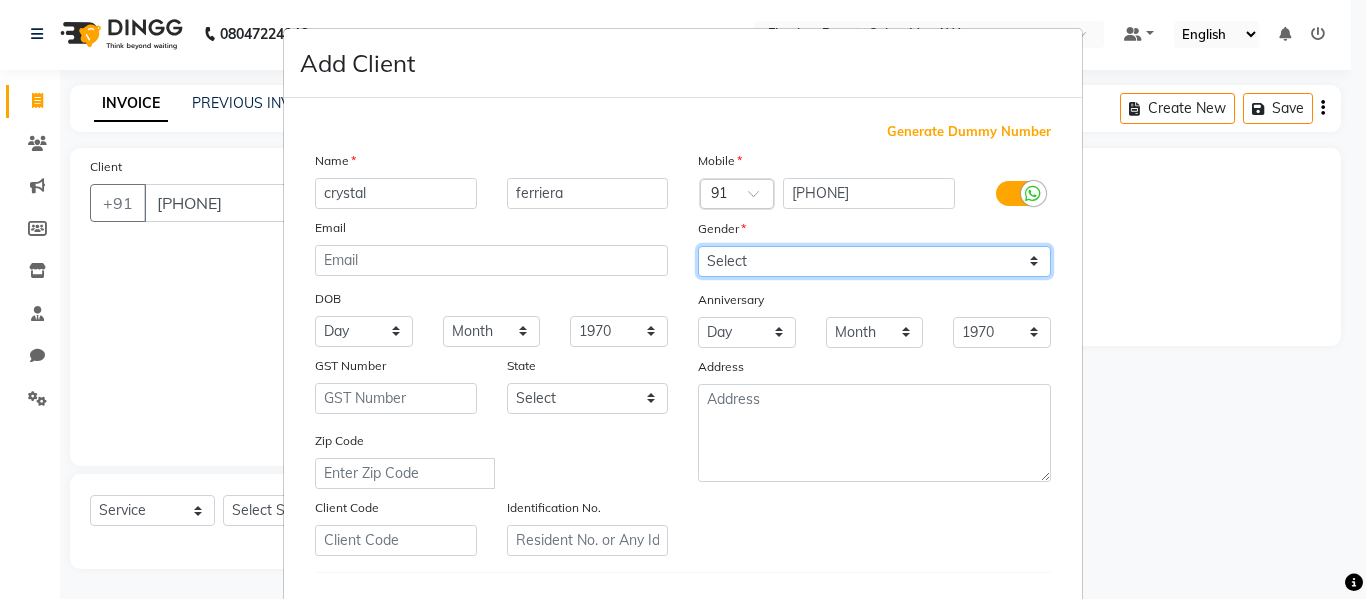 click on "Select Male Female Other Prefer Not To Say" at bounding box center (874, 261) 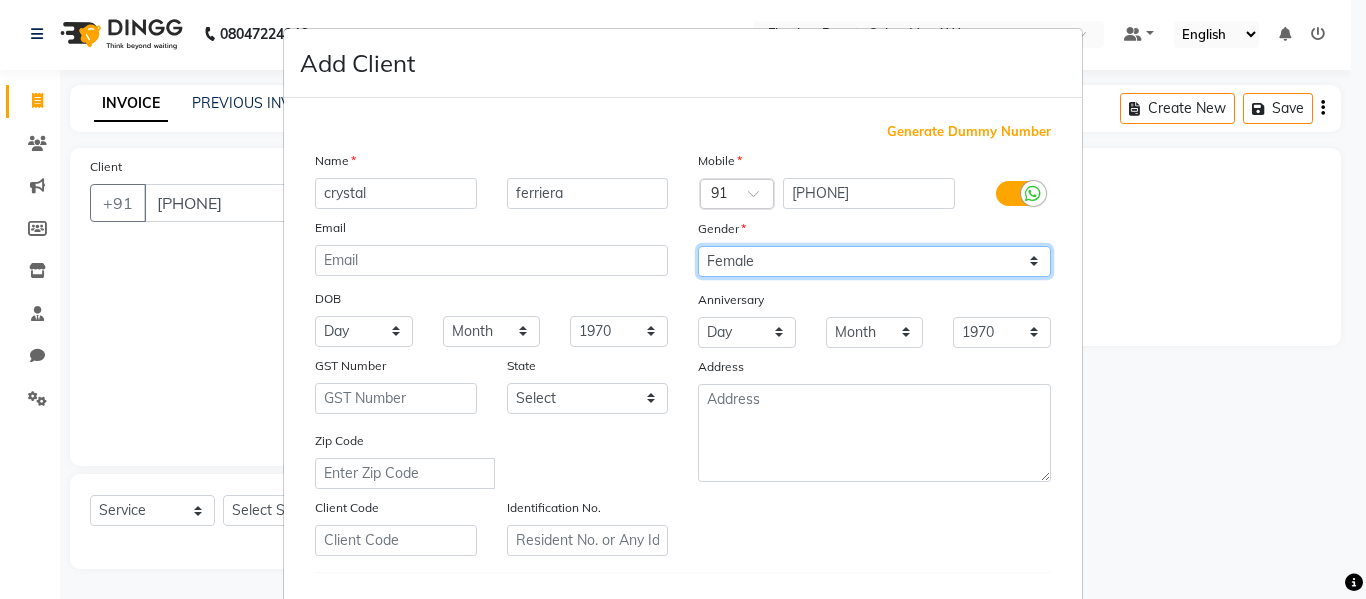 click on "Select Male Female Other Prefer Not To Say" at bounding box center [874, 261] 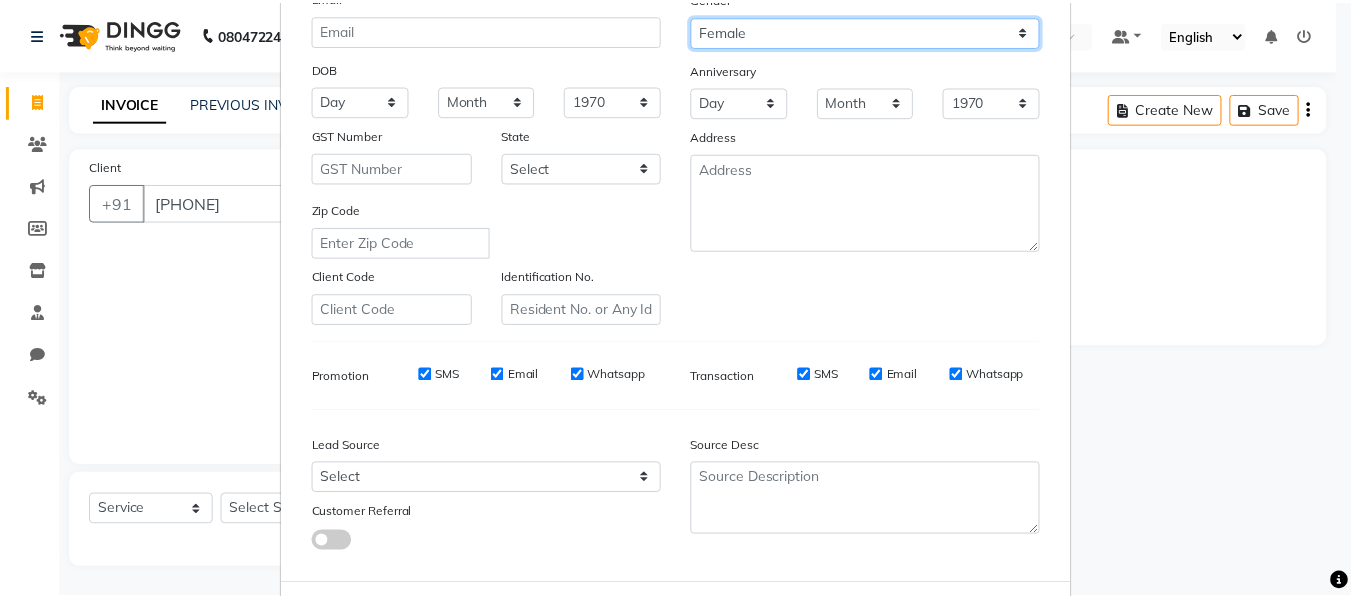 scroll, scrollTop: 324, scrollLeft: 0, axis: vertical 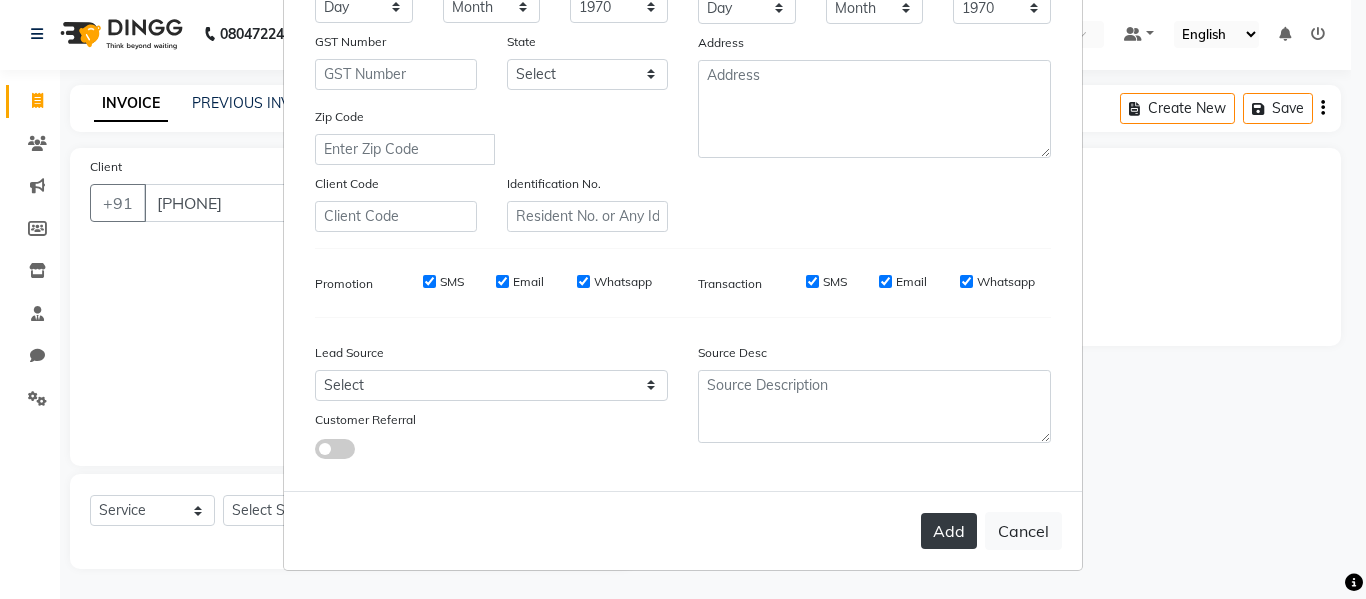 click on "Add" at bounding box center [949, 531] 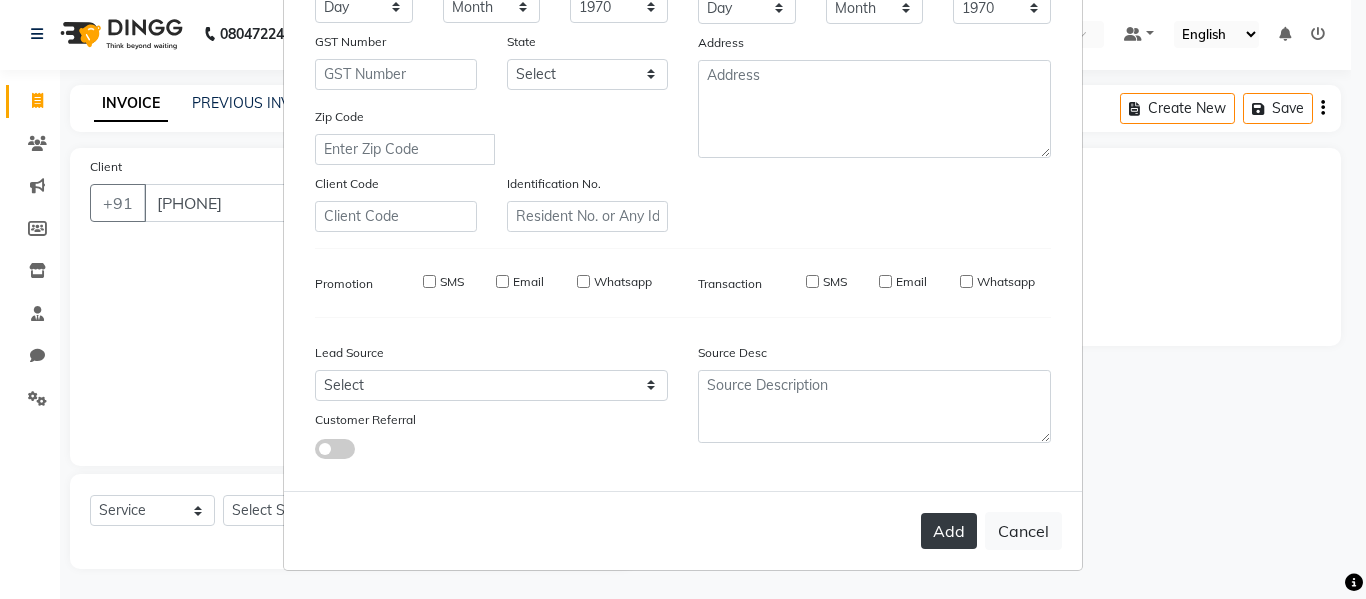 type on "98******59" 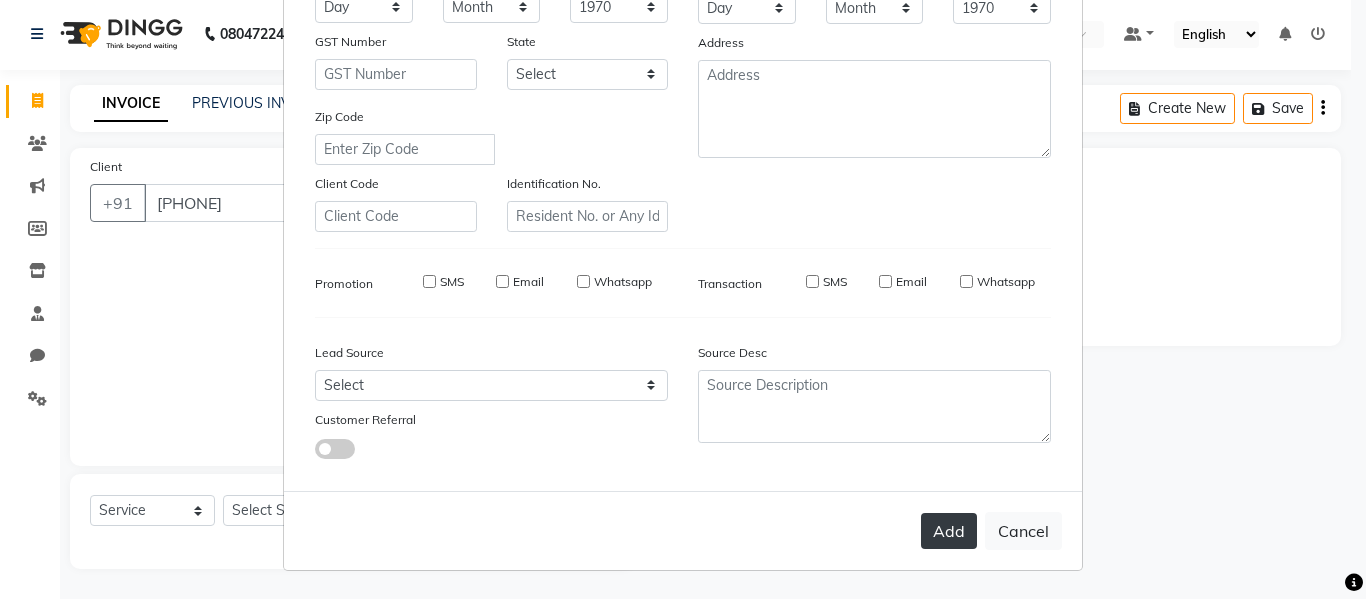 type 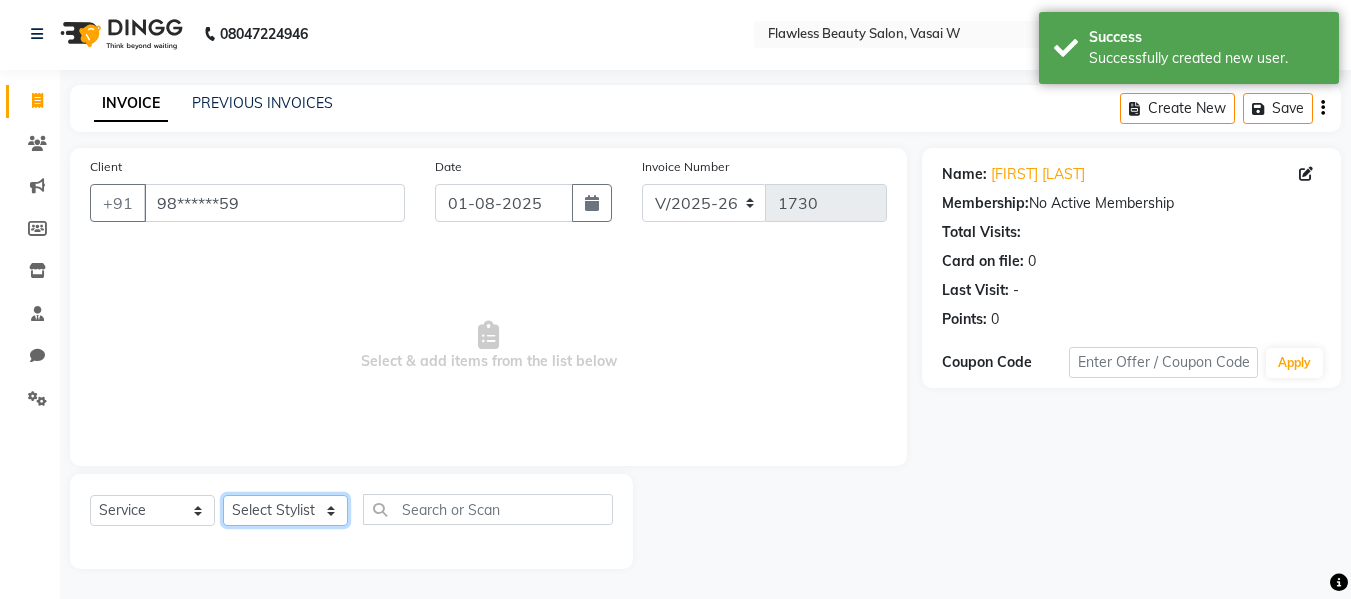 click on "Select Stylist [FIRST] [FIRST]  [FIRST] [LAST] [FIRST] [FIRST] [FIRST] [FIRST] [FIRST] [FIRST] [FIRST]" 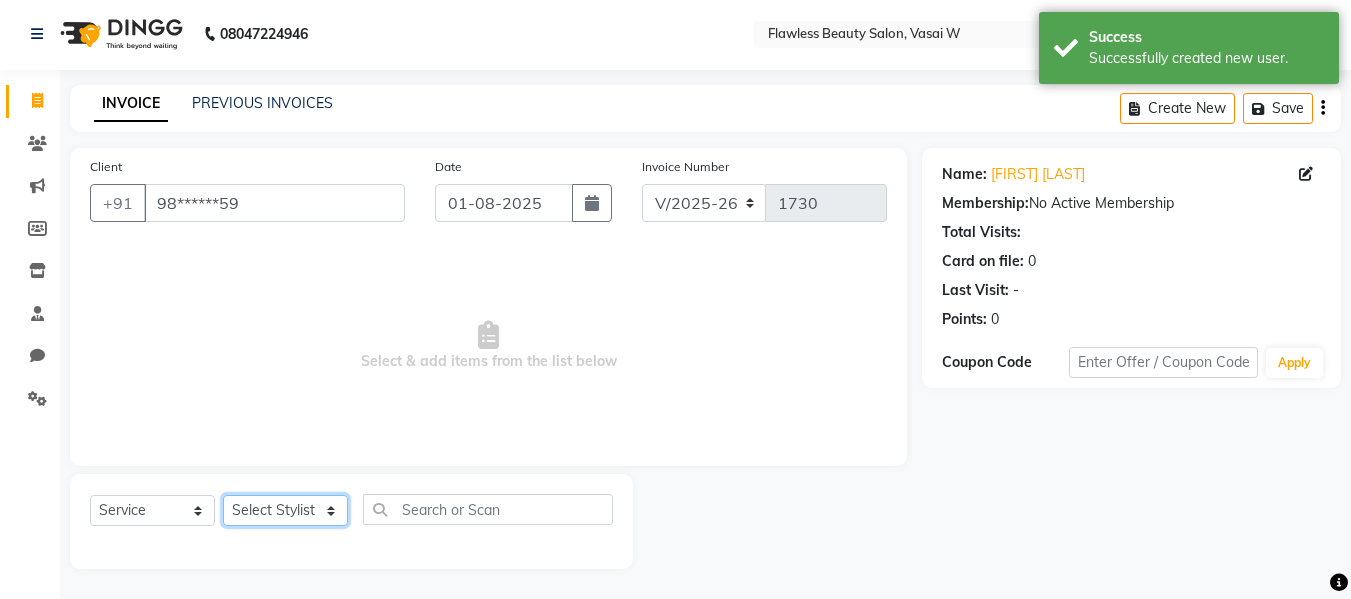 select on "76404" 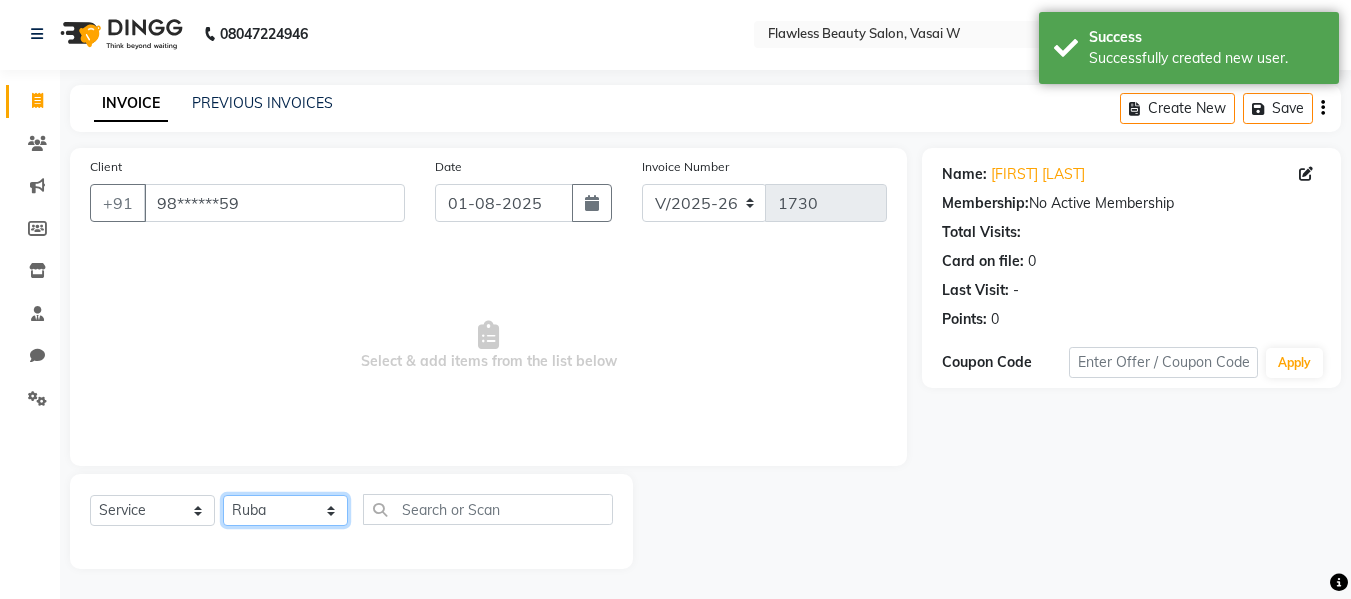 click on "Select Stylist [FIRST] [FIRST]  [FIRST] [LAST] [FIRST] [FIRST] [FIRST] [FIRST] [FIRST] [FIRST] [FIRST]" 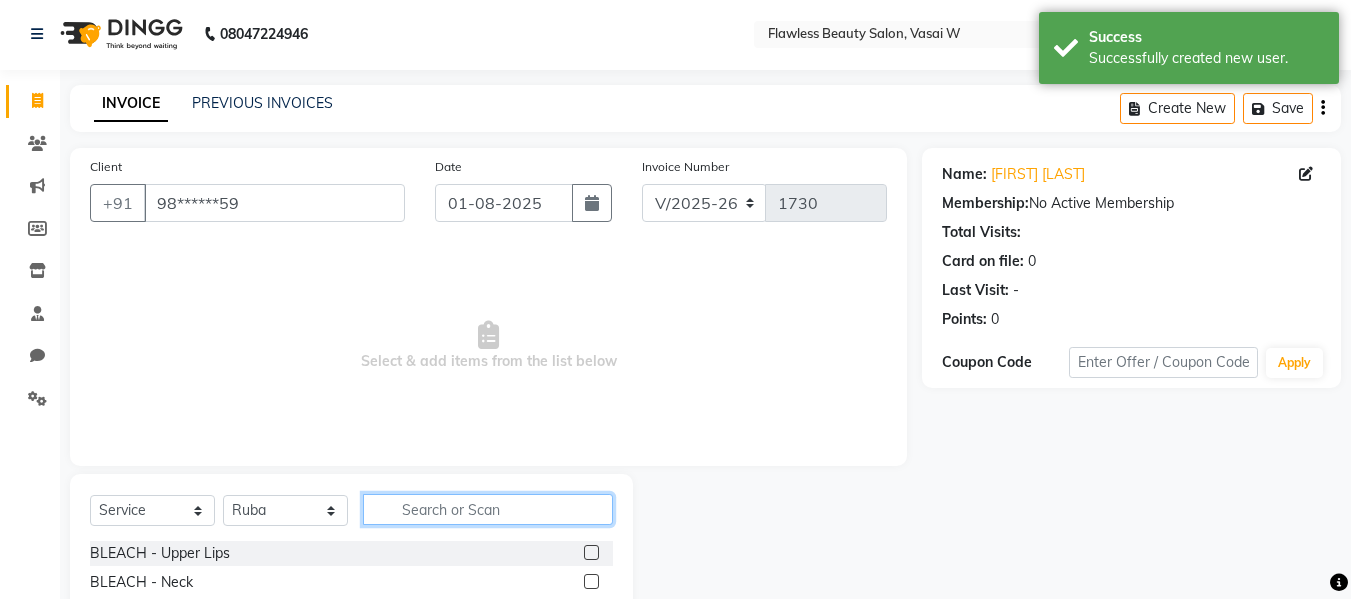 click 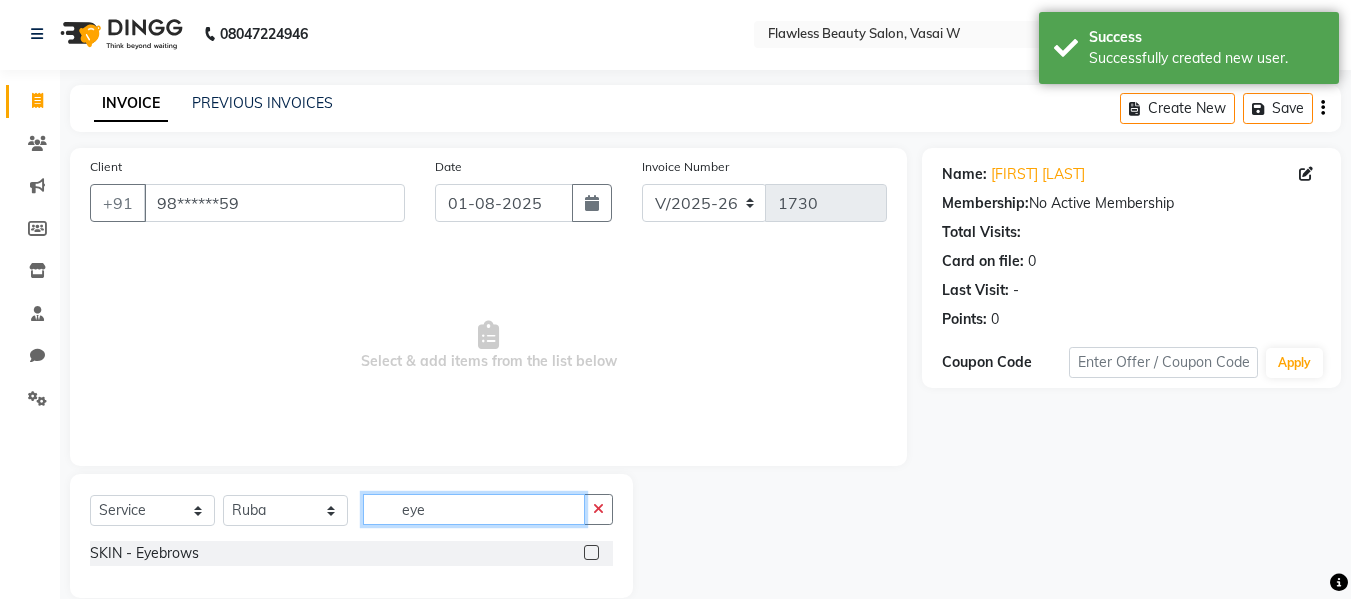 type on "eye" 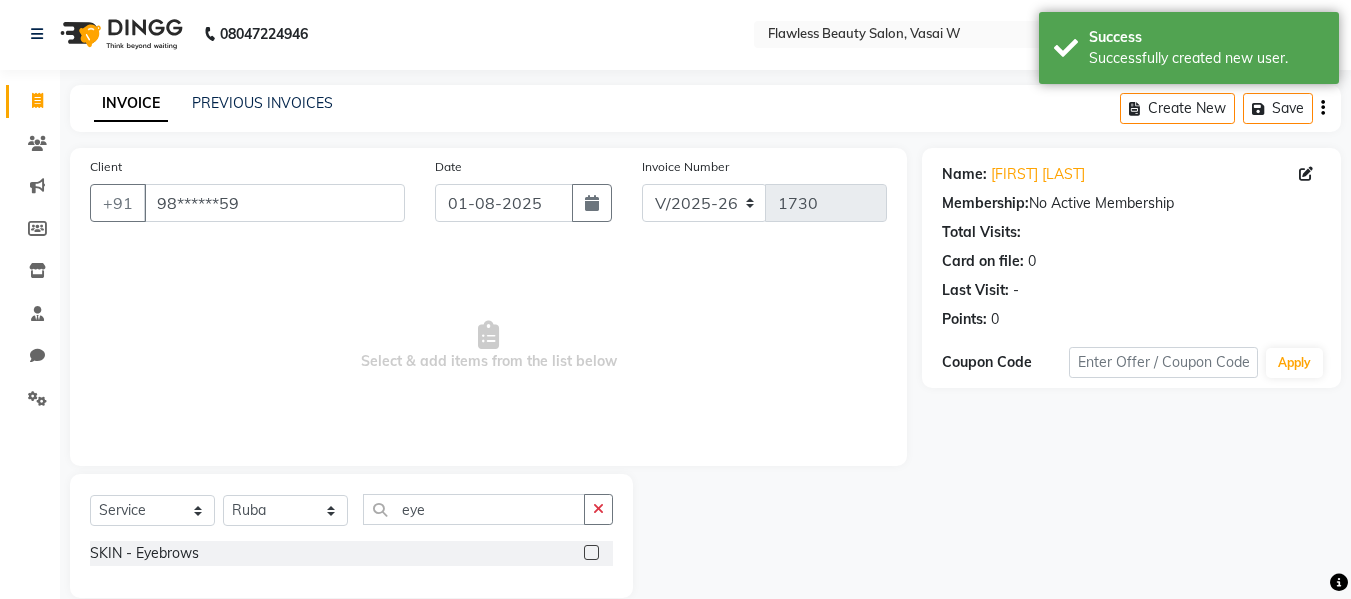 click 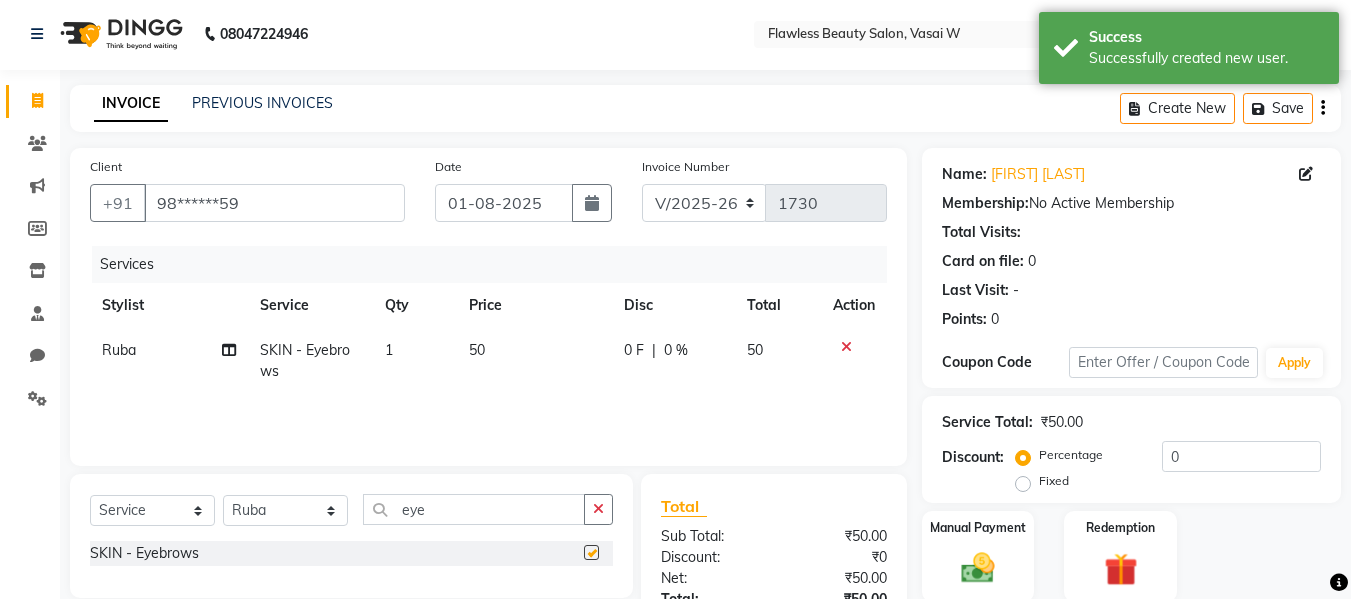 checkbox on "false" 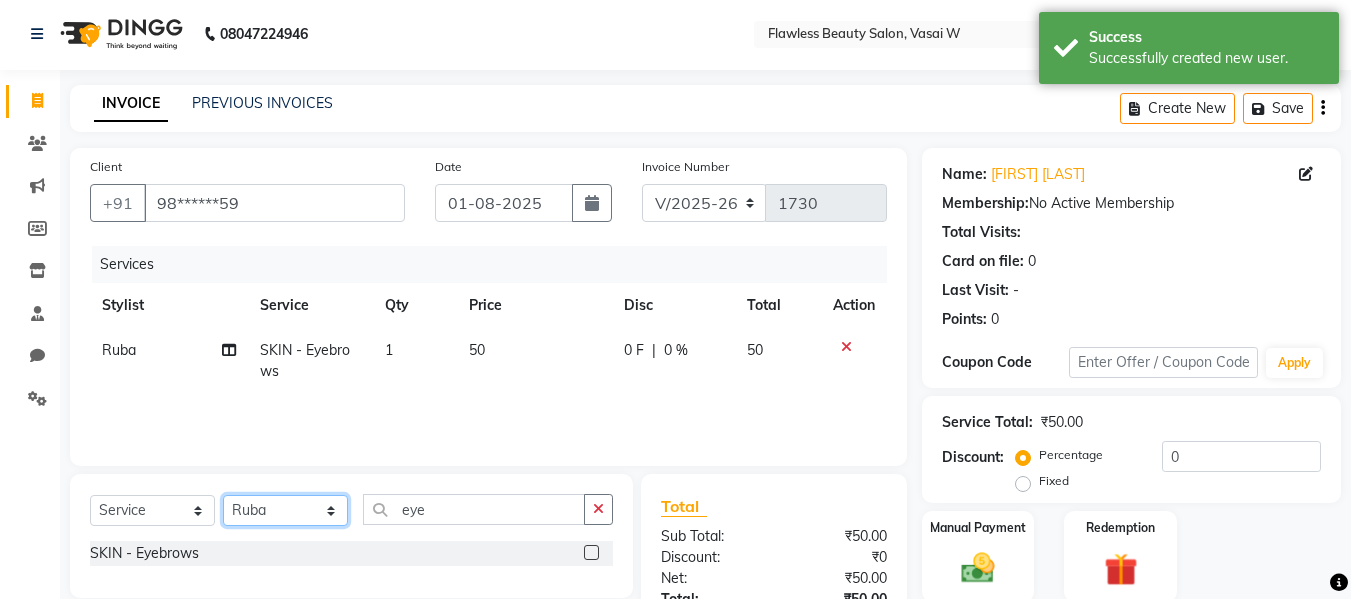 click on "Select Stylist [FIRST] [FIRST]  [FIRST] [LAST] [FIRST] [FIRST] [FIRST] [FIRST] [FIRST] [FIRST] [FIRST]" 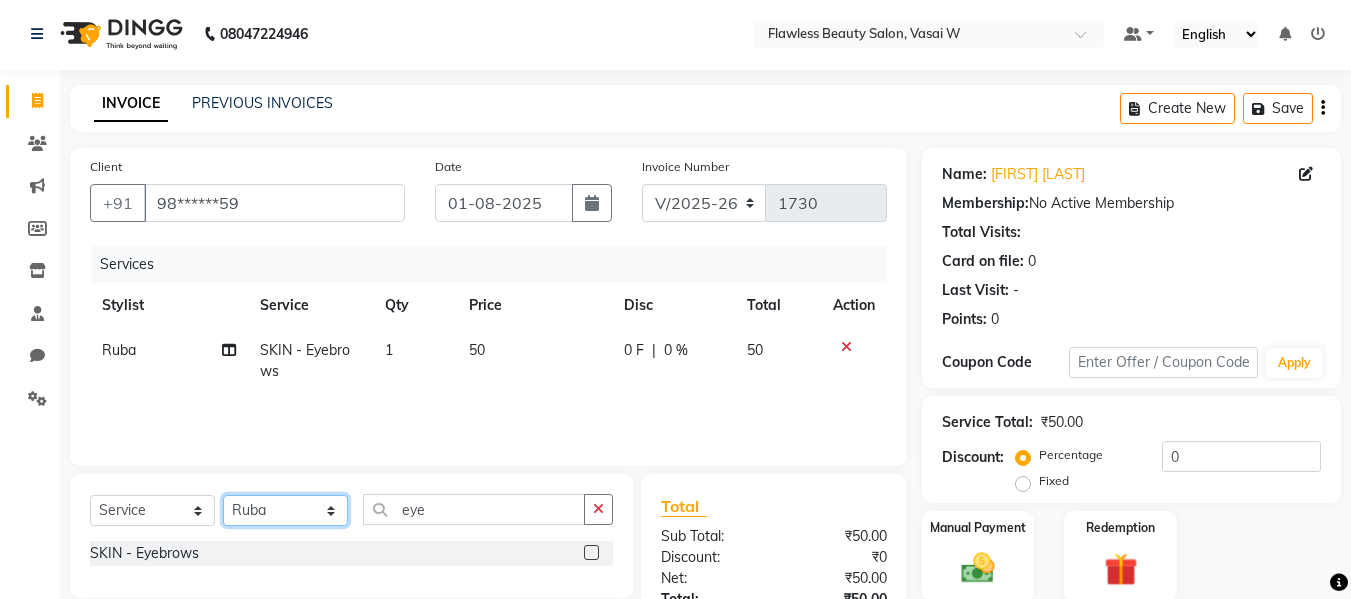 select on "76405" 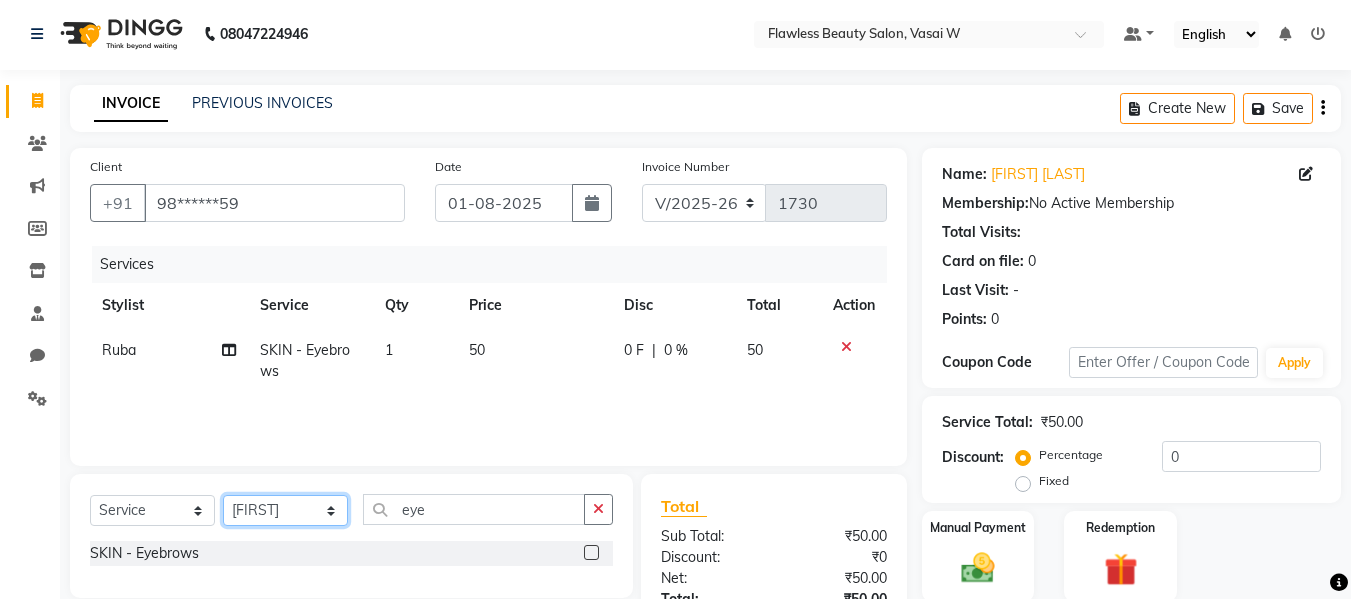 click on "Select Stylist [FIRST] [FIRST]  [FIRST] [LAST] [FIRST] [FIRST] [FIRST] [FIRST] [FIRST] [FIRST] [FIRST]" 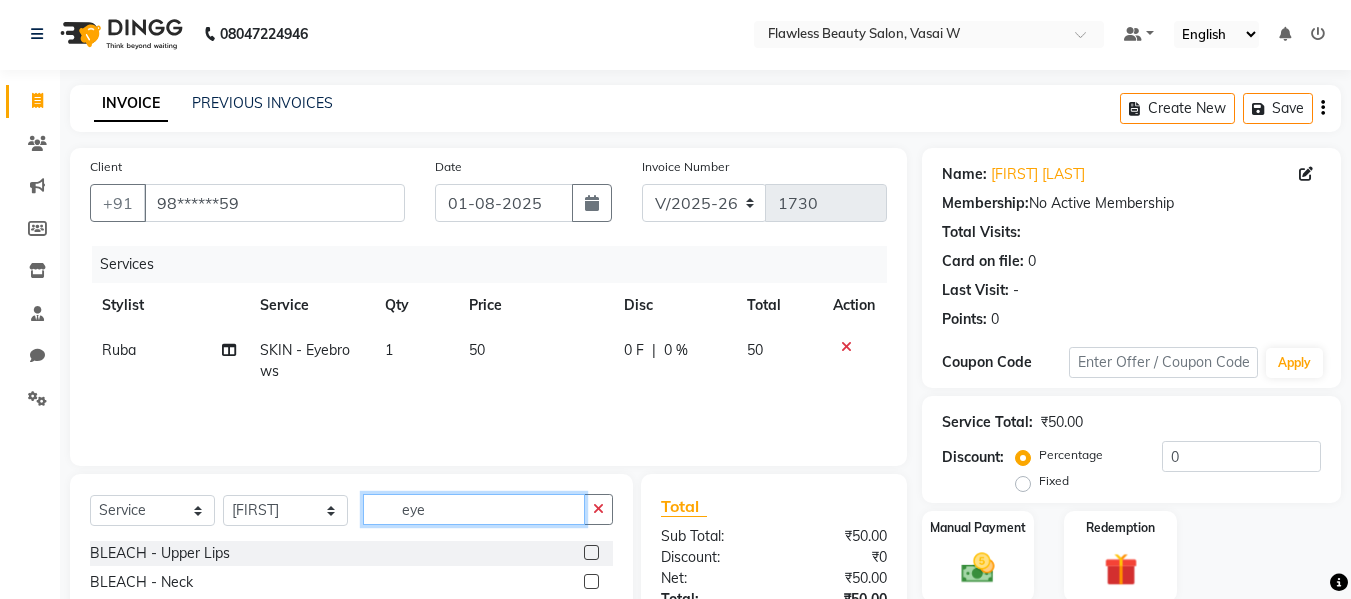 click on "eye" 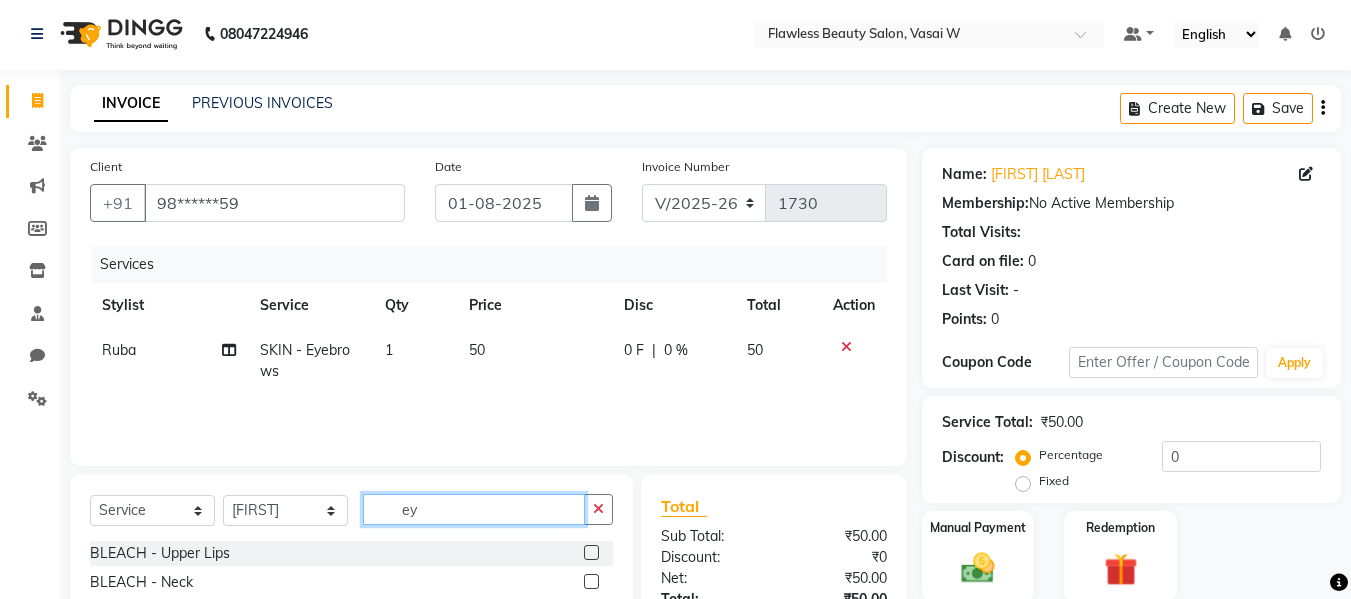 type on "e" 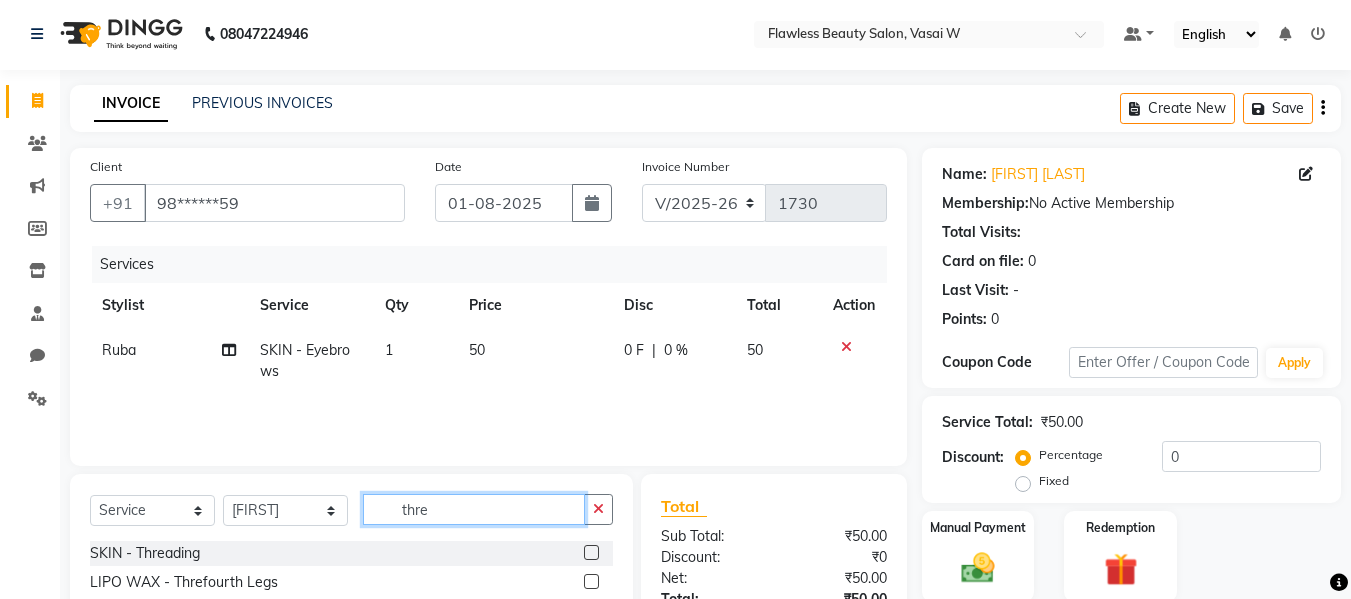 type on "thre" 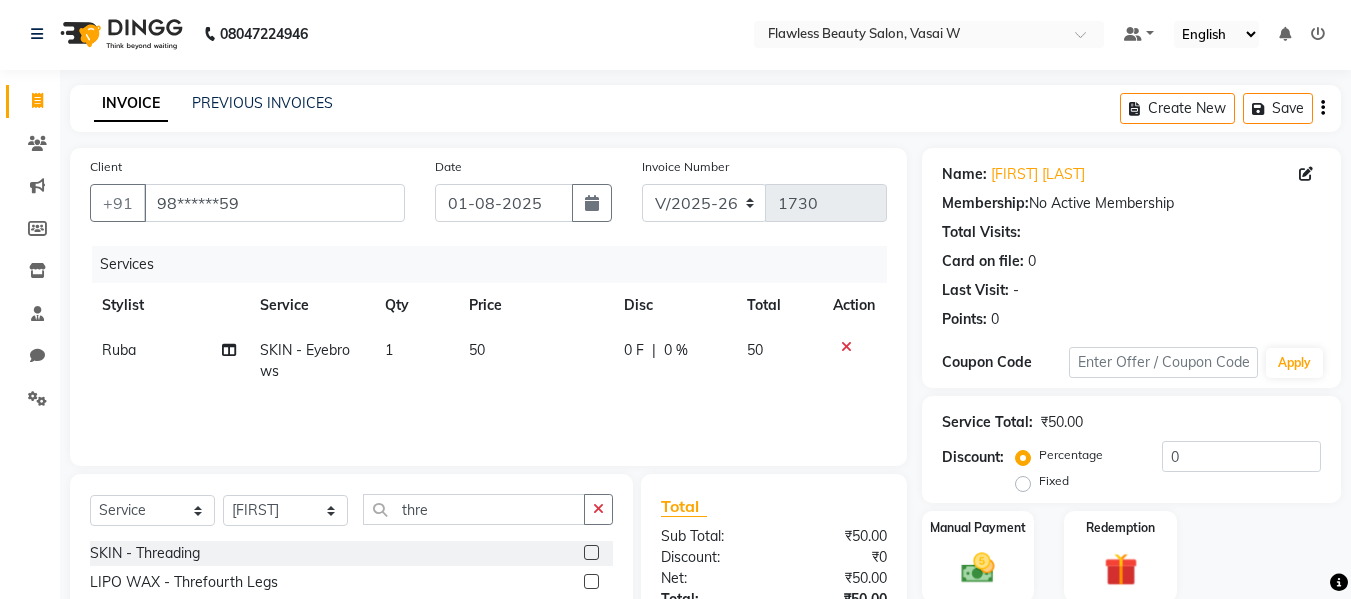 click 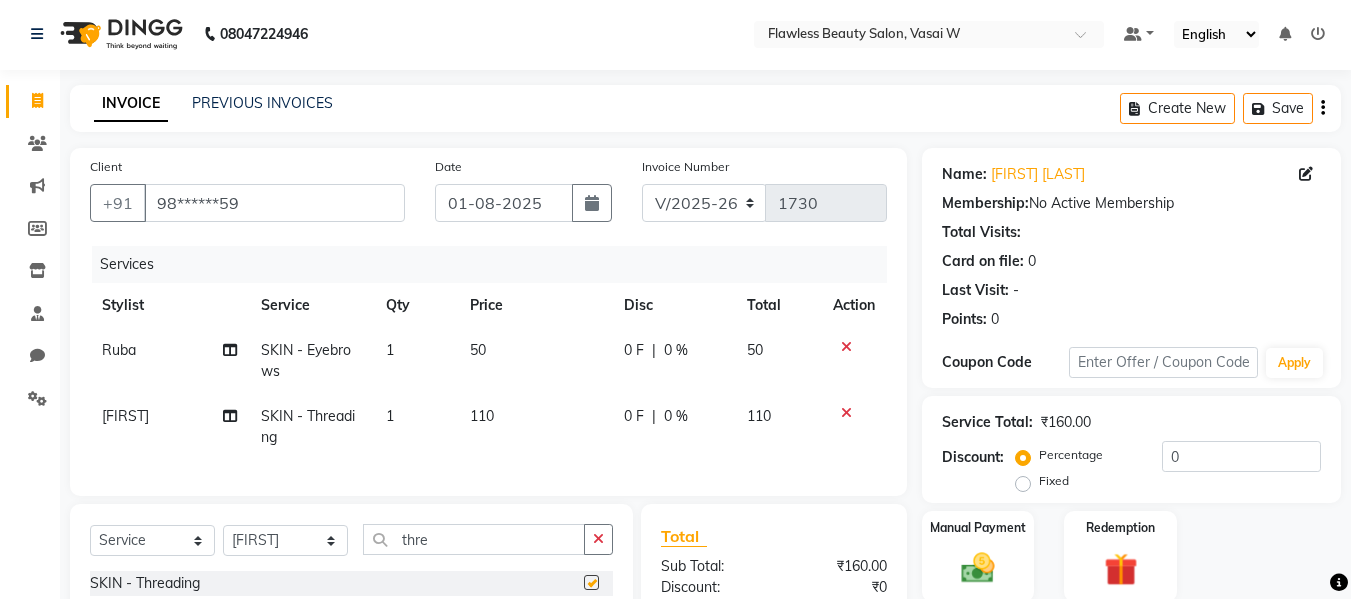 checkbox on "false" 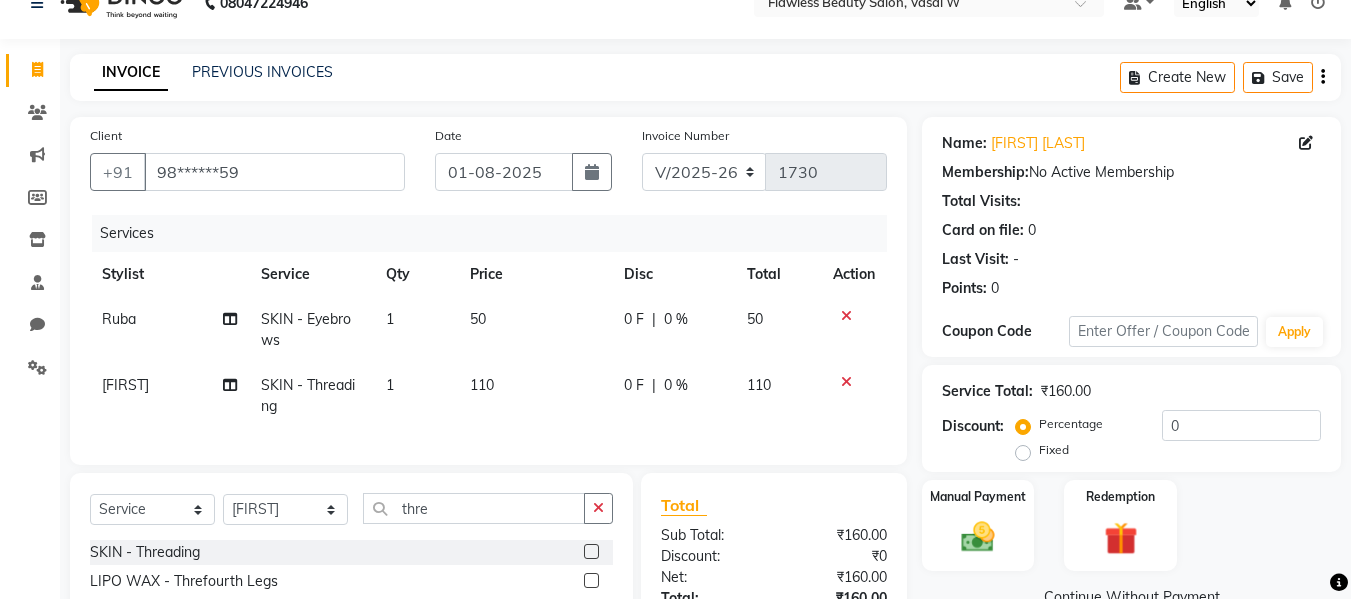 scroll, scrollTop: 118, scrollLeft: 0, axis: vertical 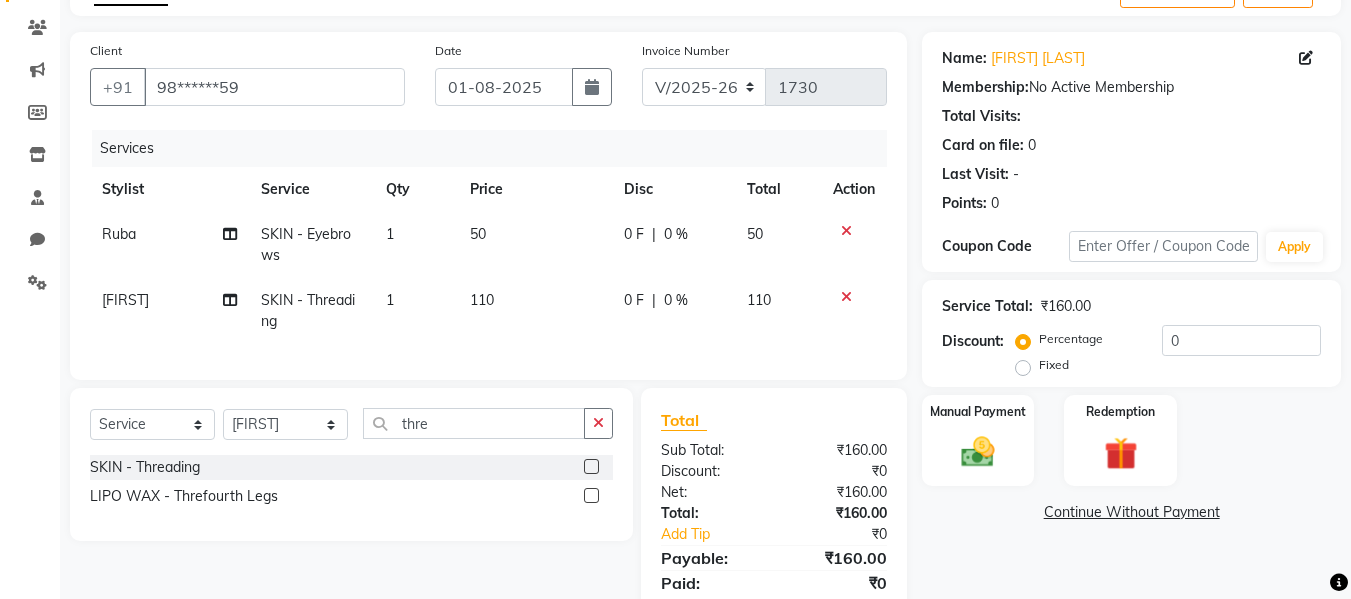 click on "₹160.00" 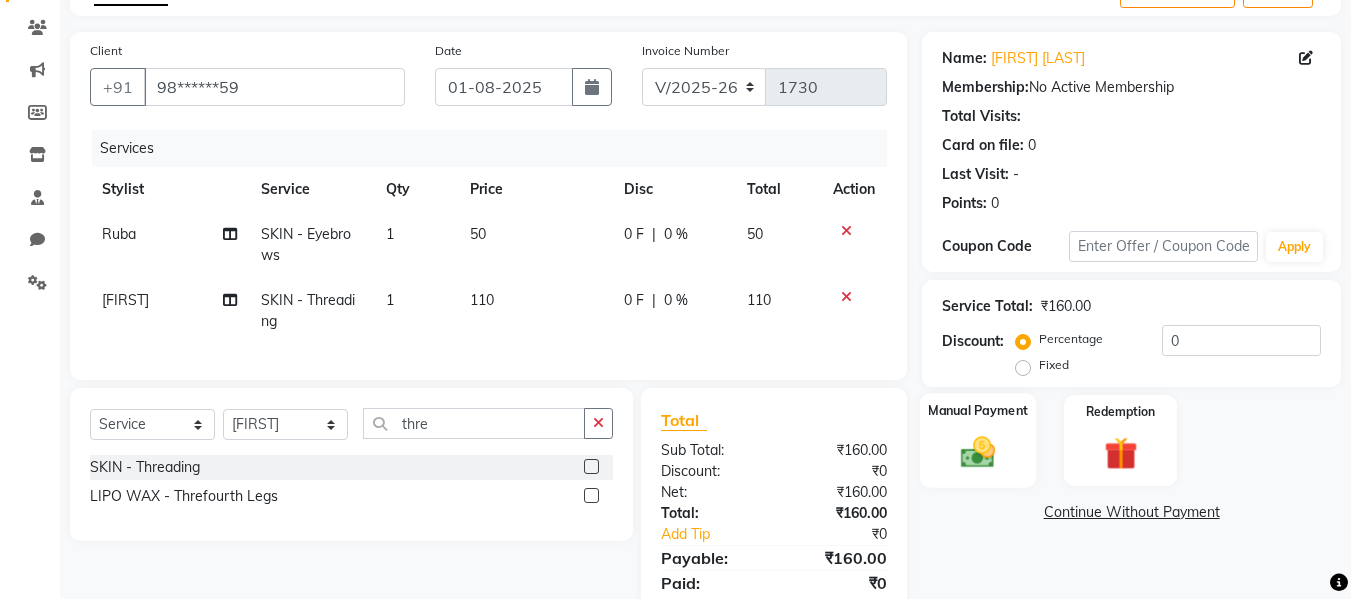 click on "Manual Payment" 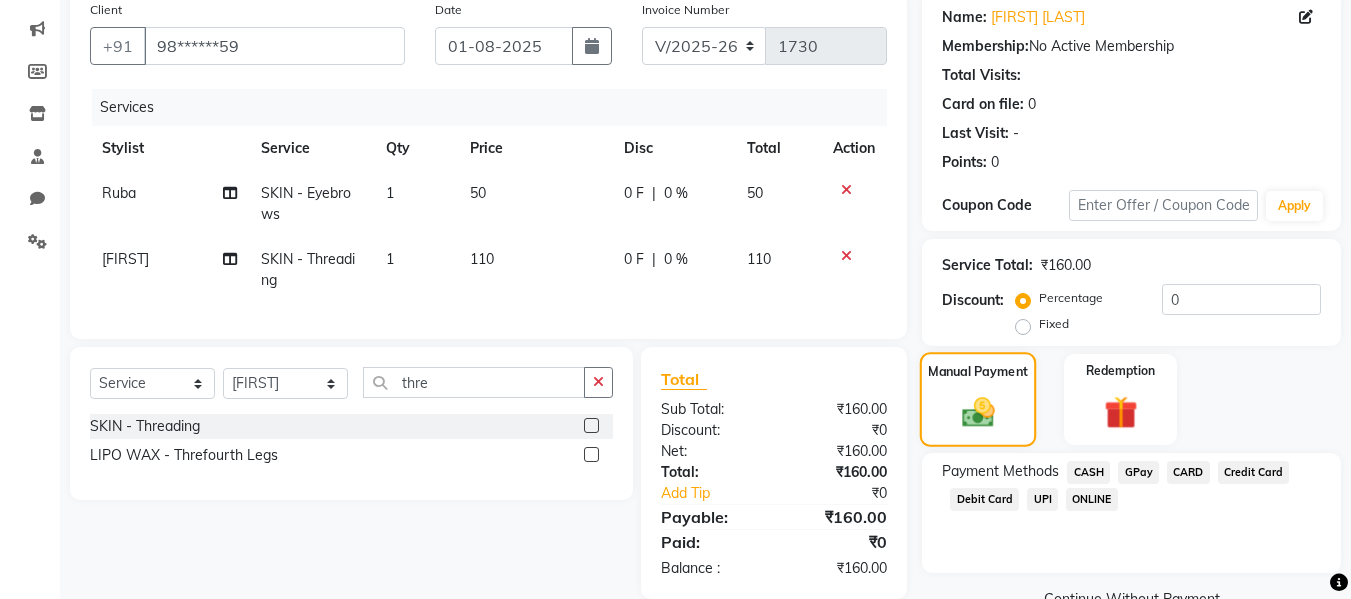 scroll, scrollTop: 204, scrollLeft: 0, axis: vertical 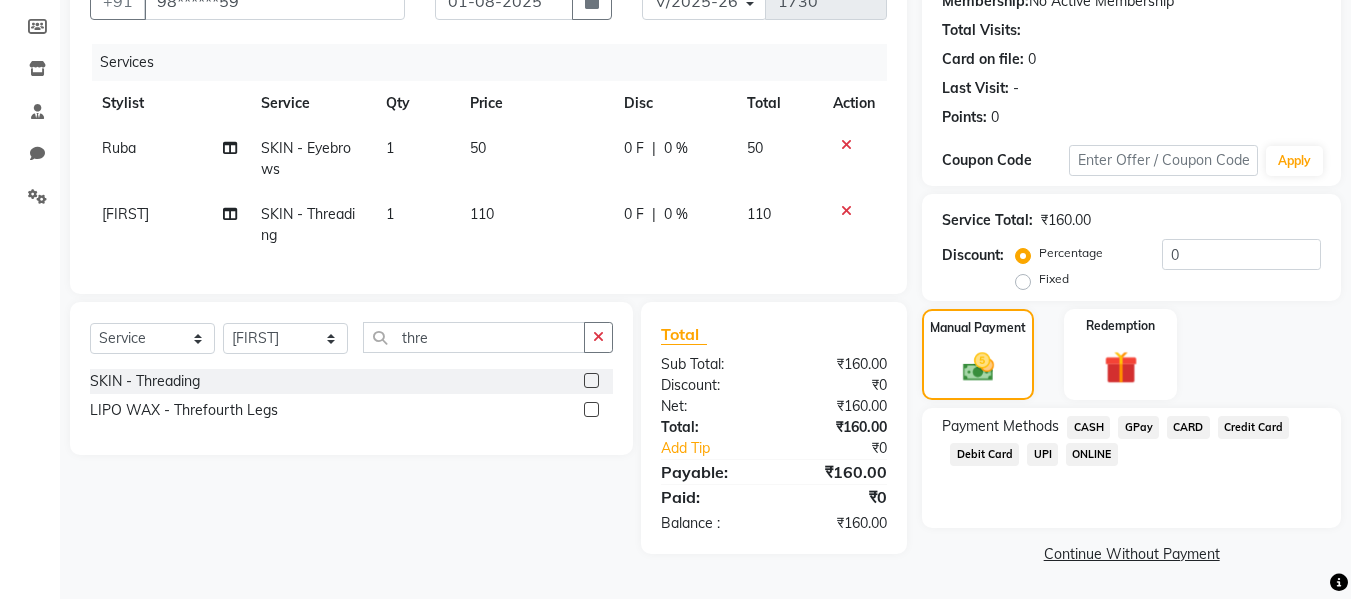 click on "GPay" 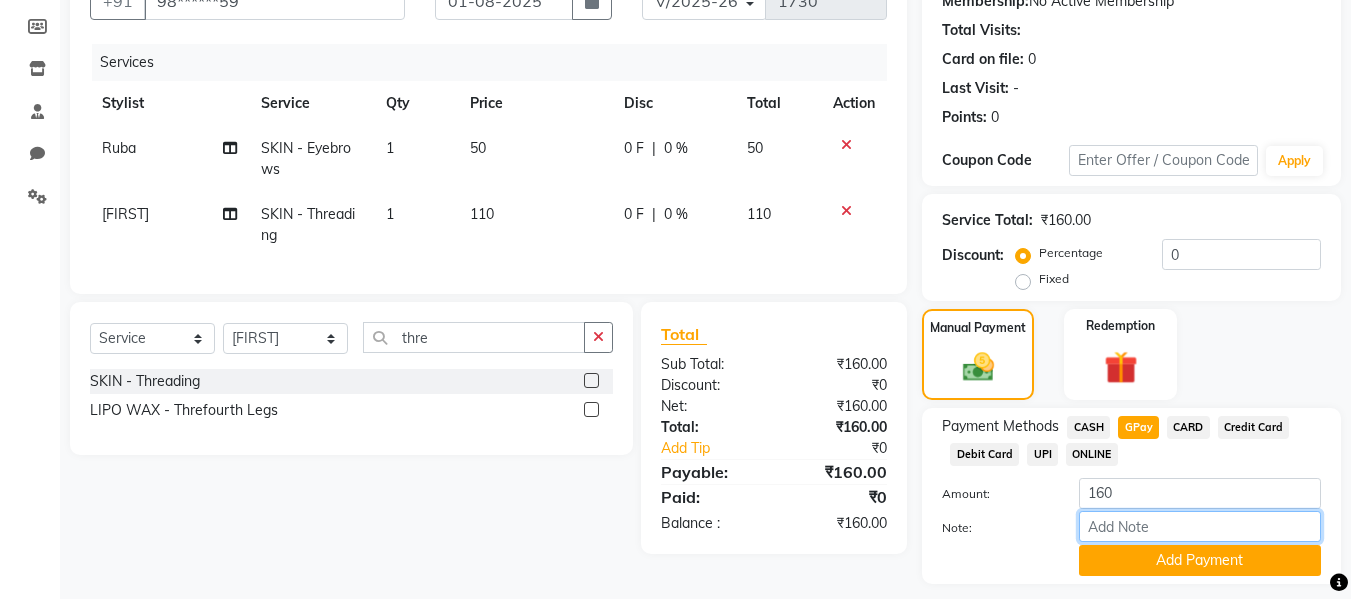 click on "Note:" at bounding box center [1200, 526] 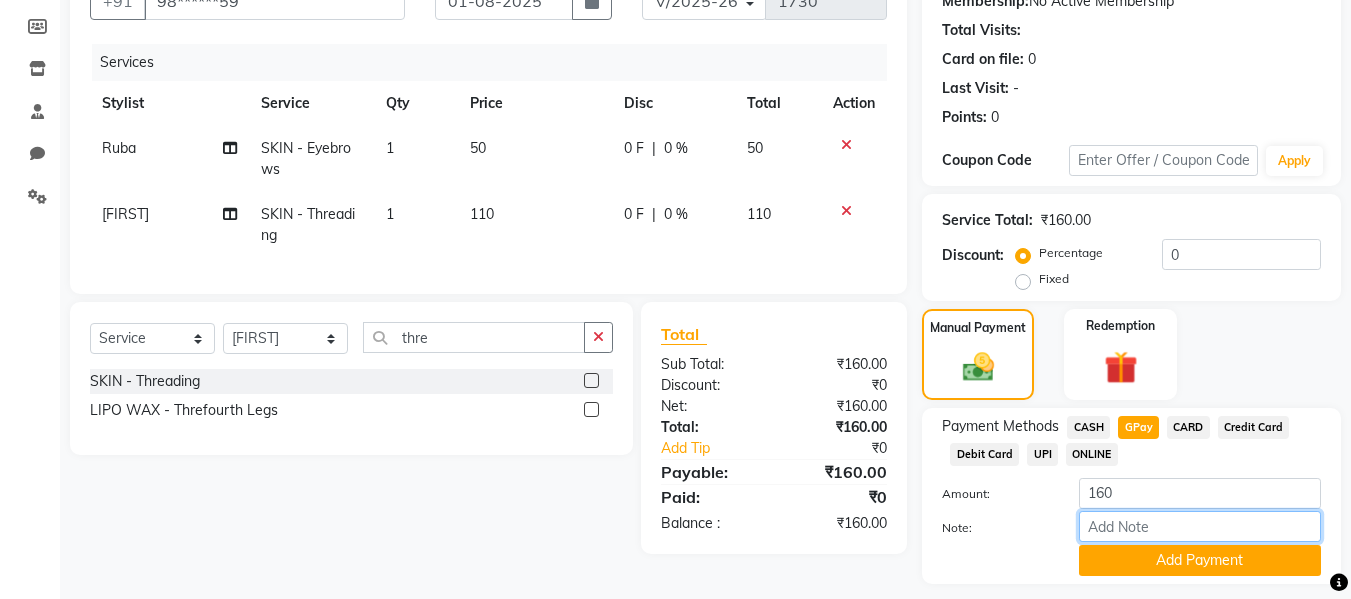 type on "Gpay" 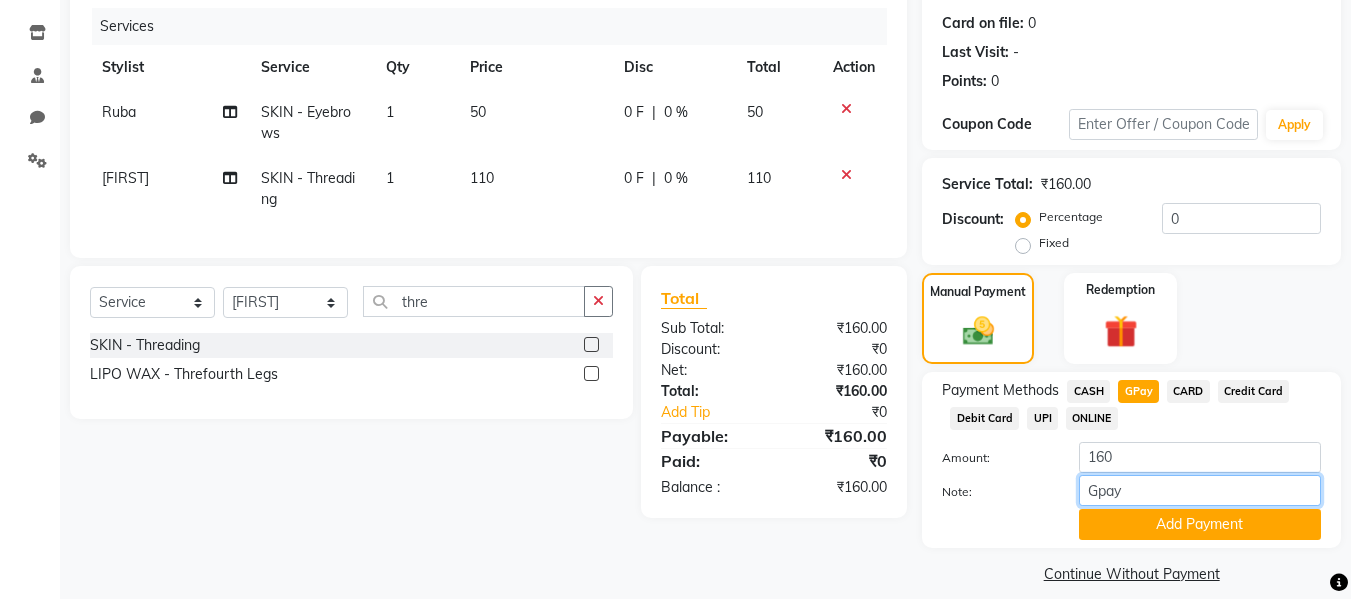scroll, scrollTop: 260, scrollLeft: 0, axis: vertical 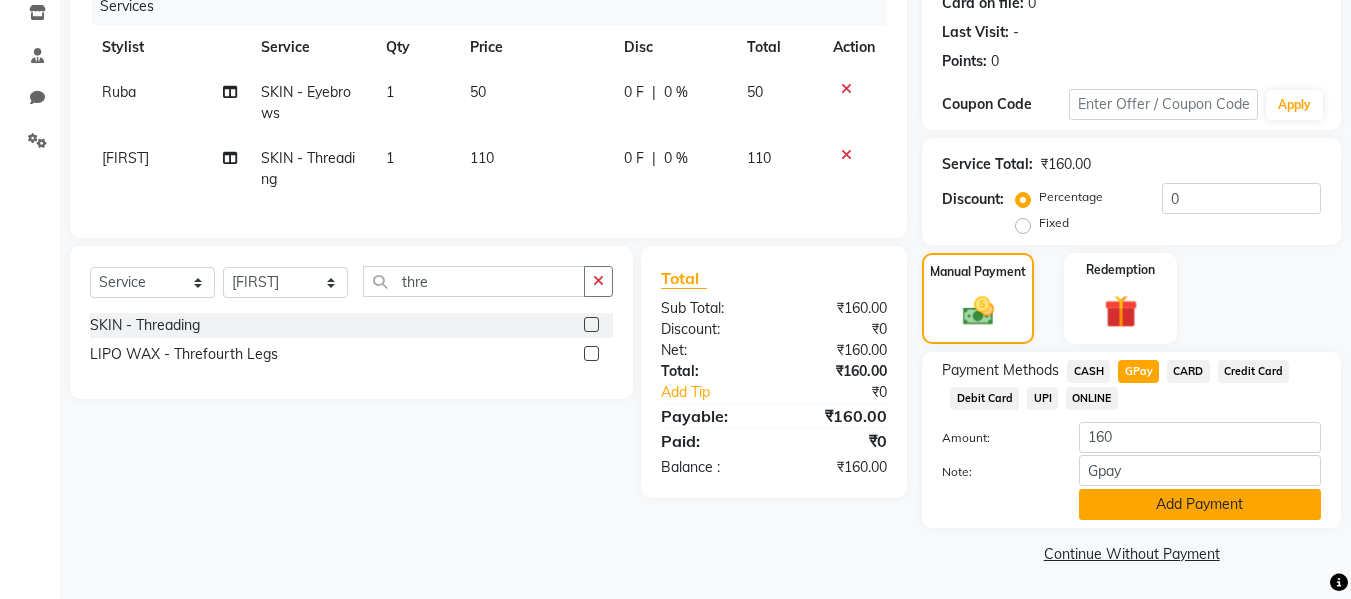 click on "Add Payment" 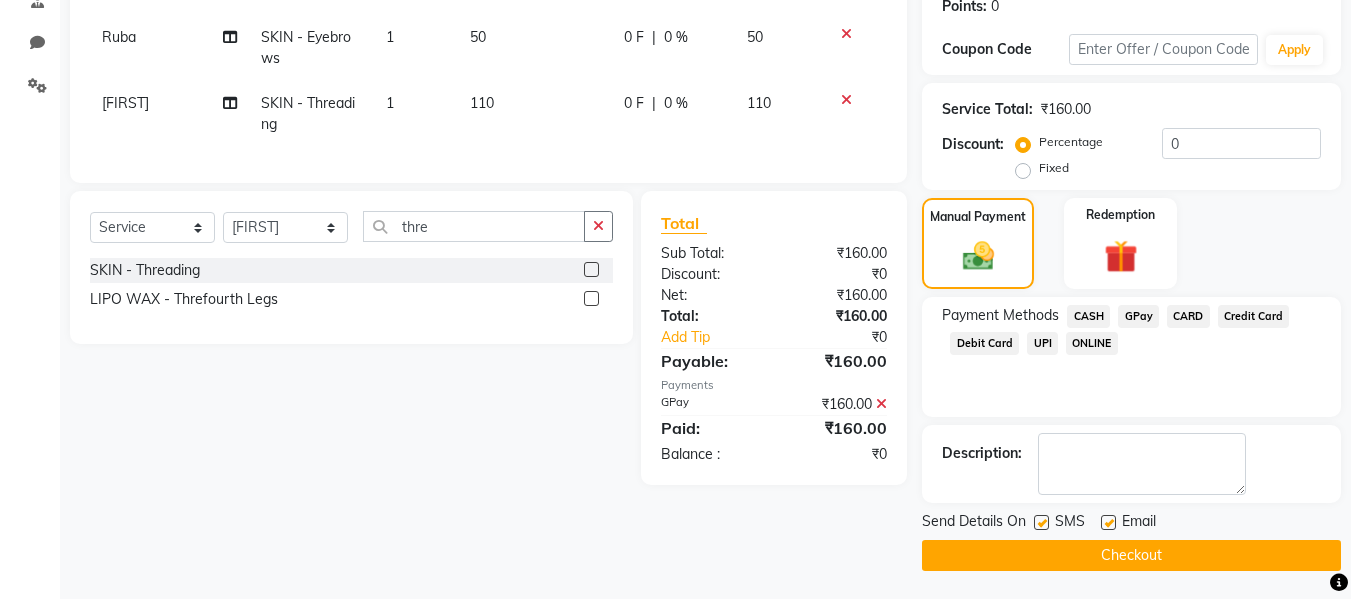 scroll, scrollTop: 317, scrollLeft: 0, axis: vertical 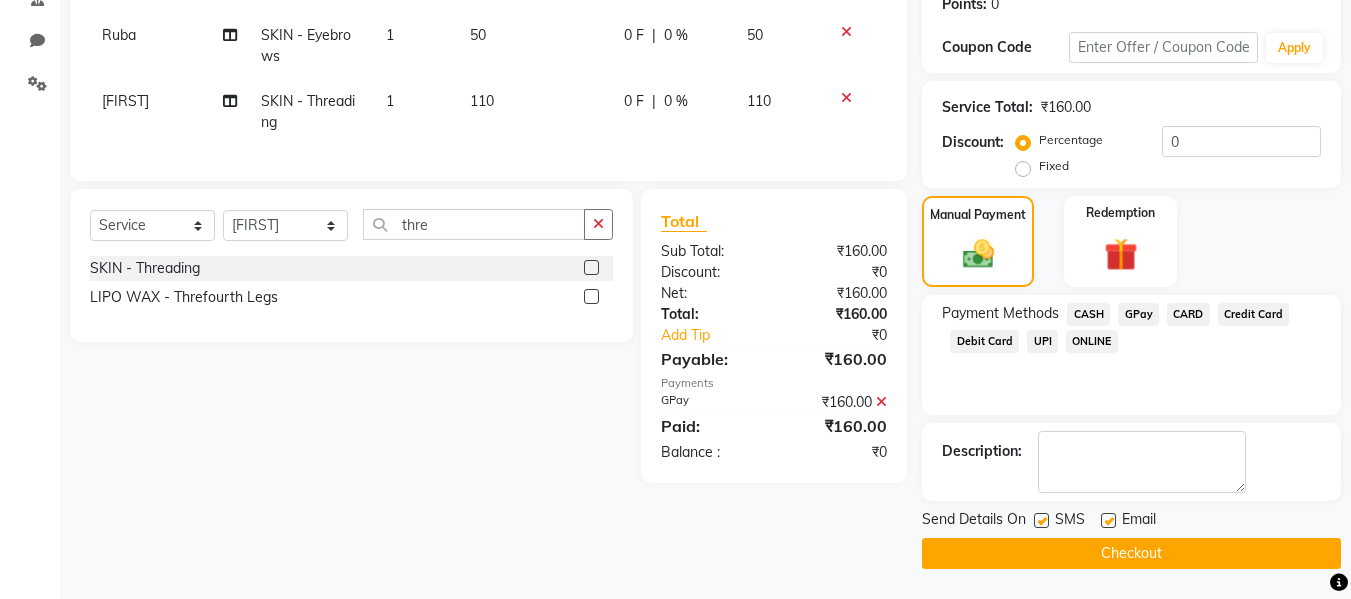 click 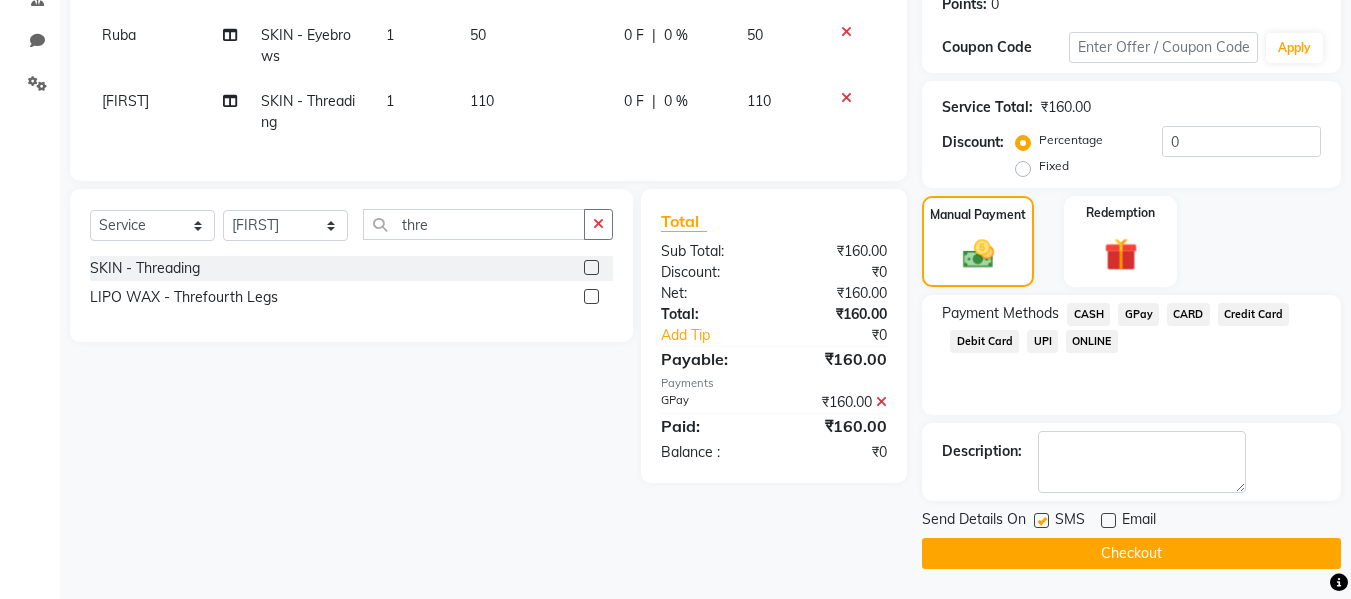 click 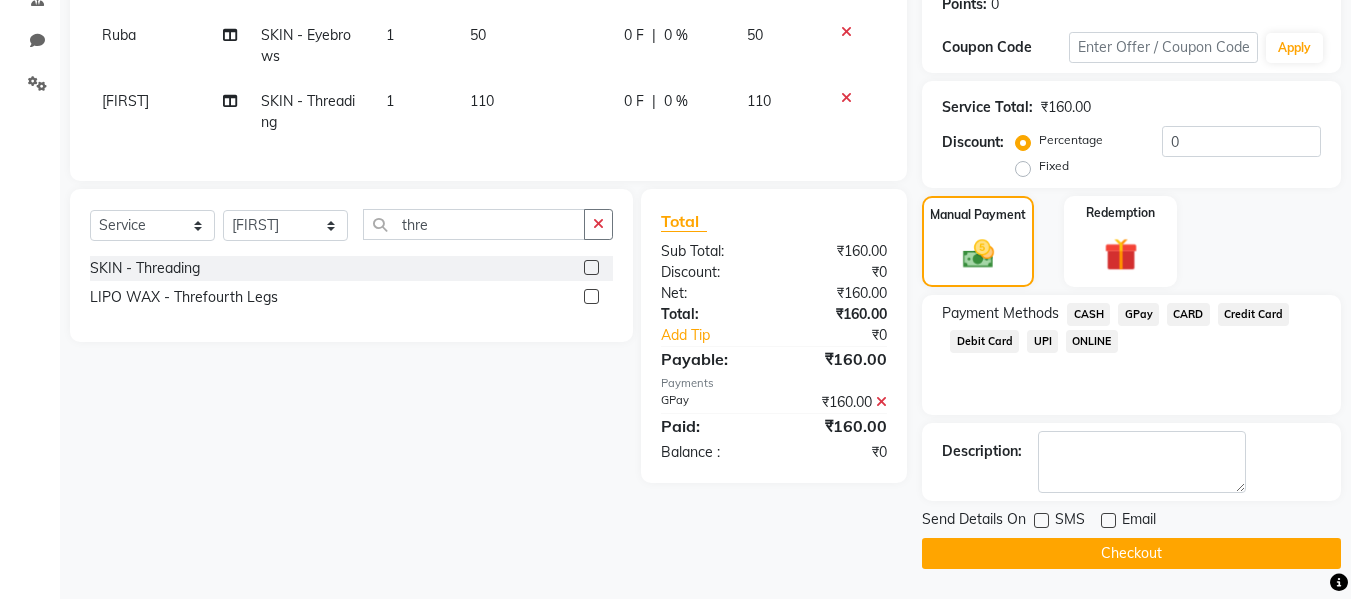 click on "Checkout" 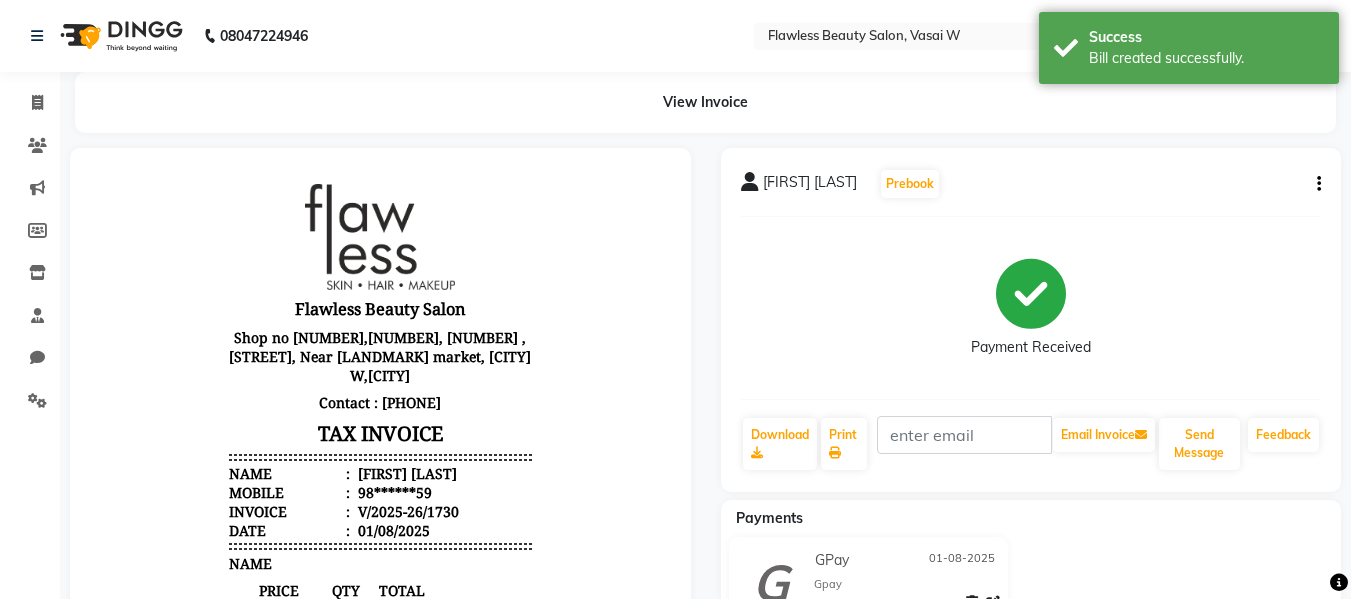 scroll, scrollTop: 0, scrollLeft: 0, axis: both 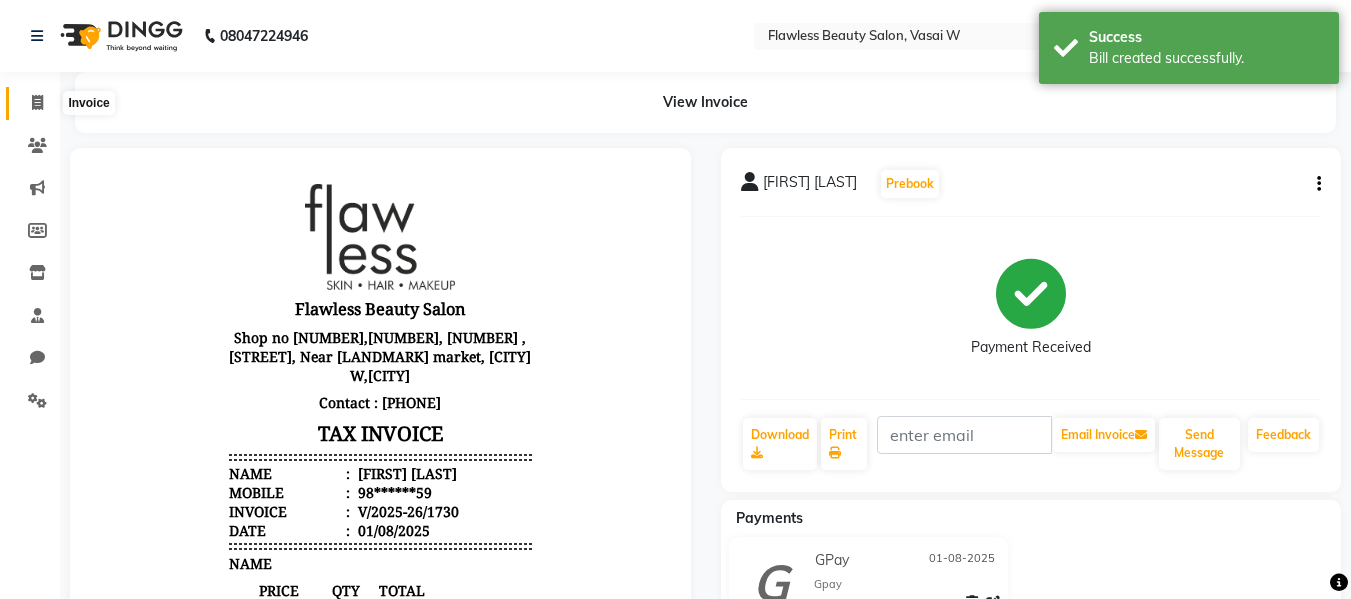 click 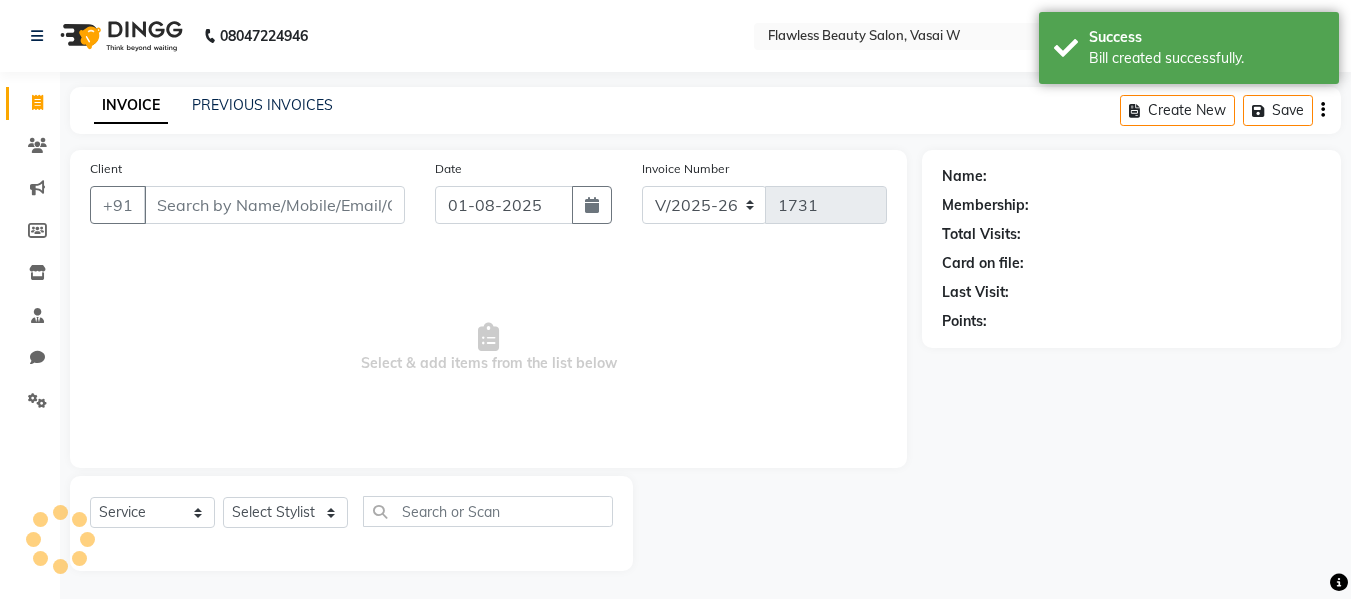 scroll, scrollTop: 2, scrollLeft: 0, axis: vertical 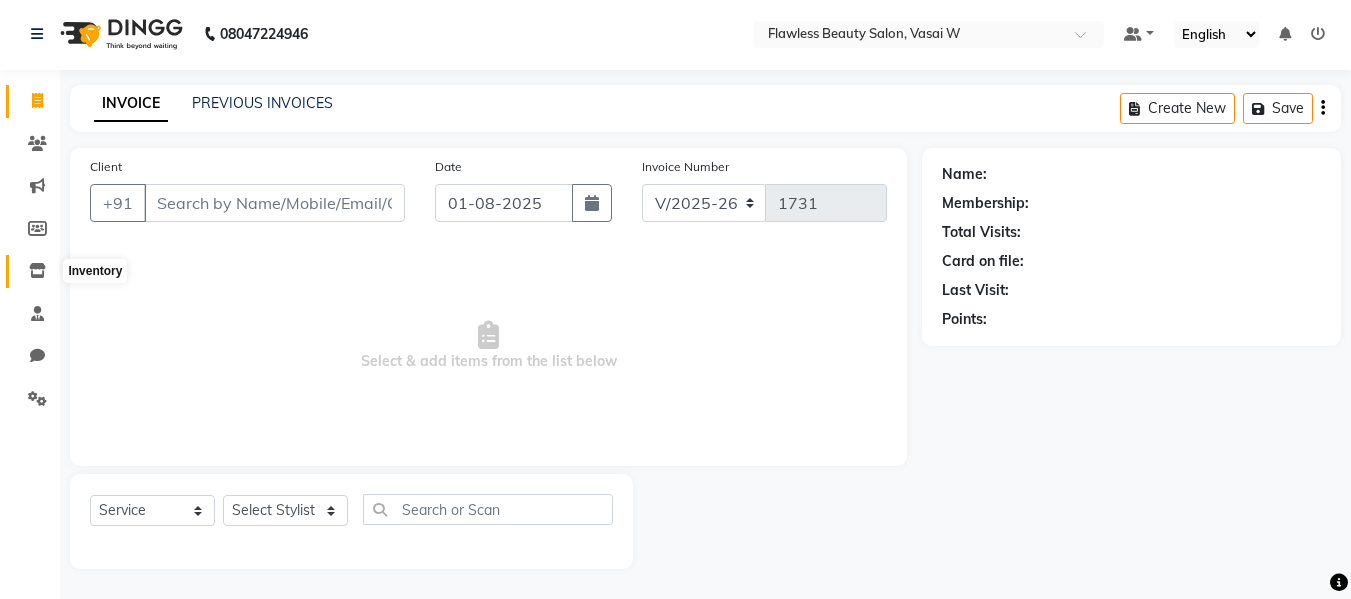 click 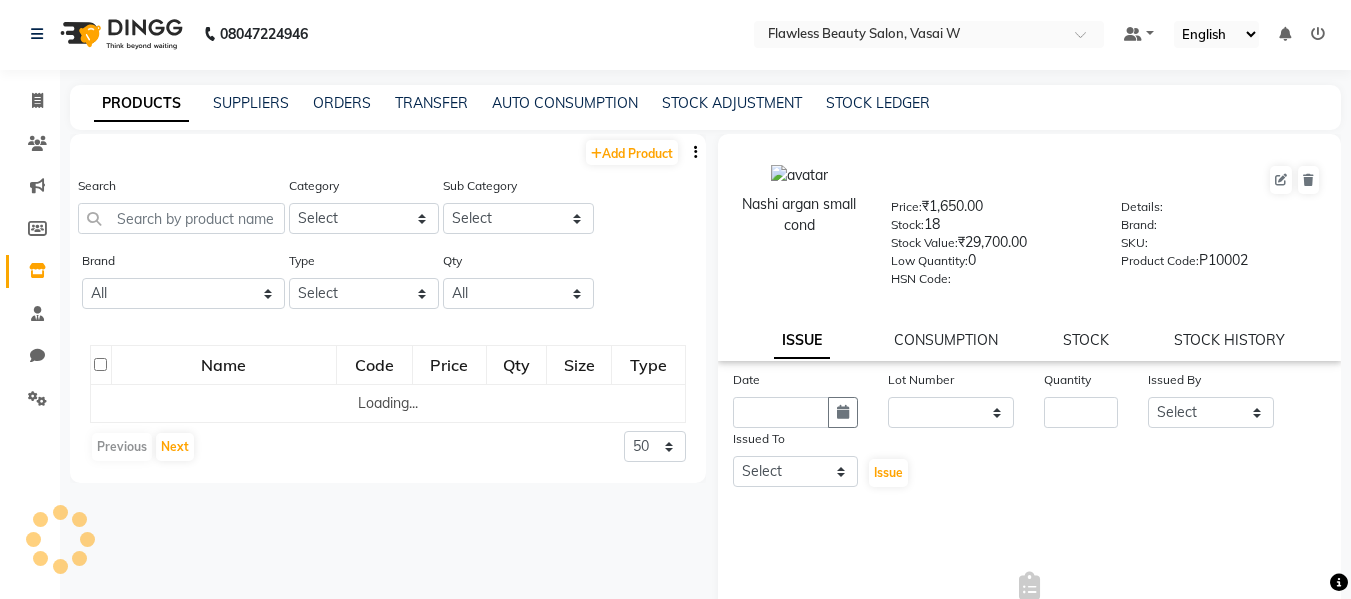 scroll, scrollTop: 0, scrollLeft: 0, axis: both 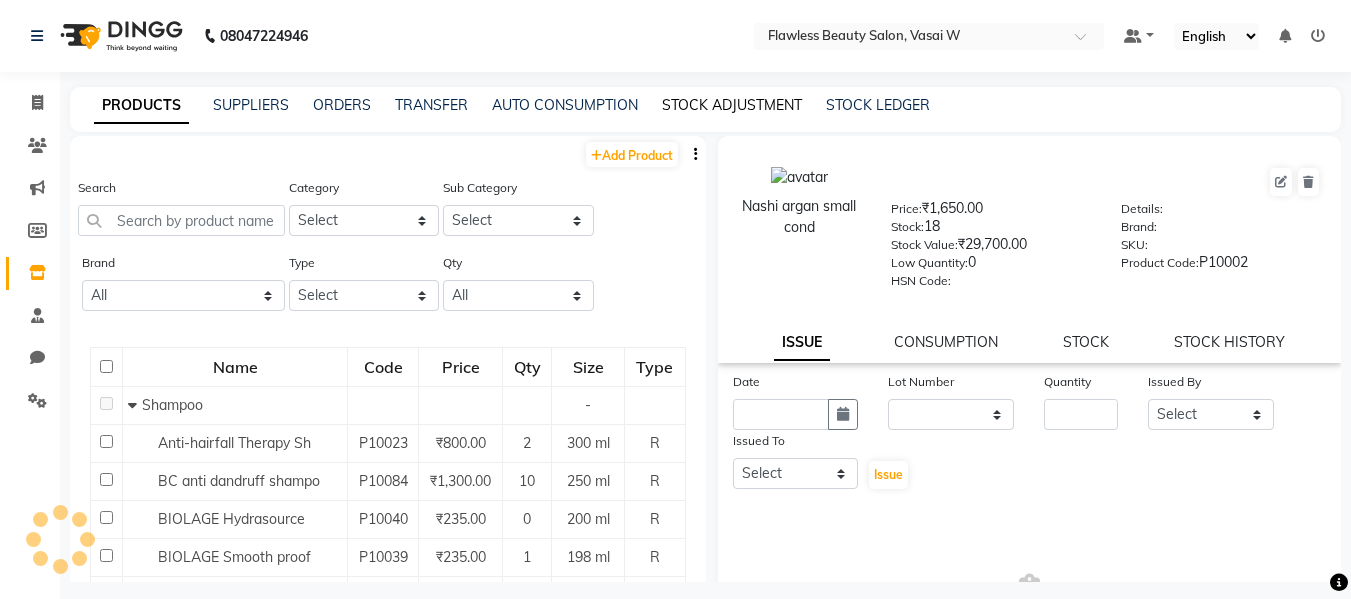 click on "STOCK ADJUSTMENT" 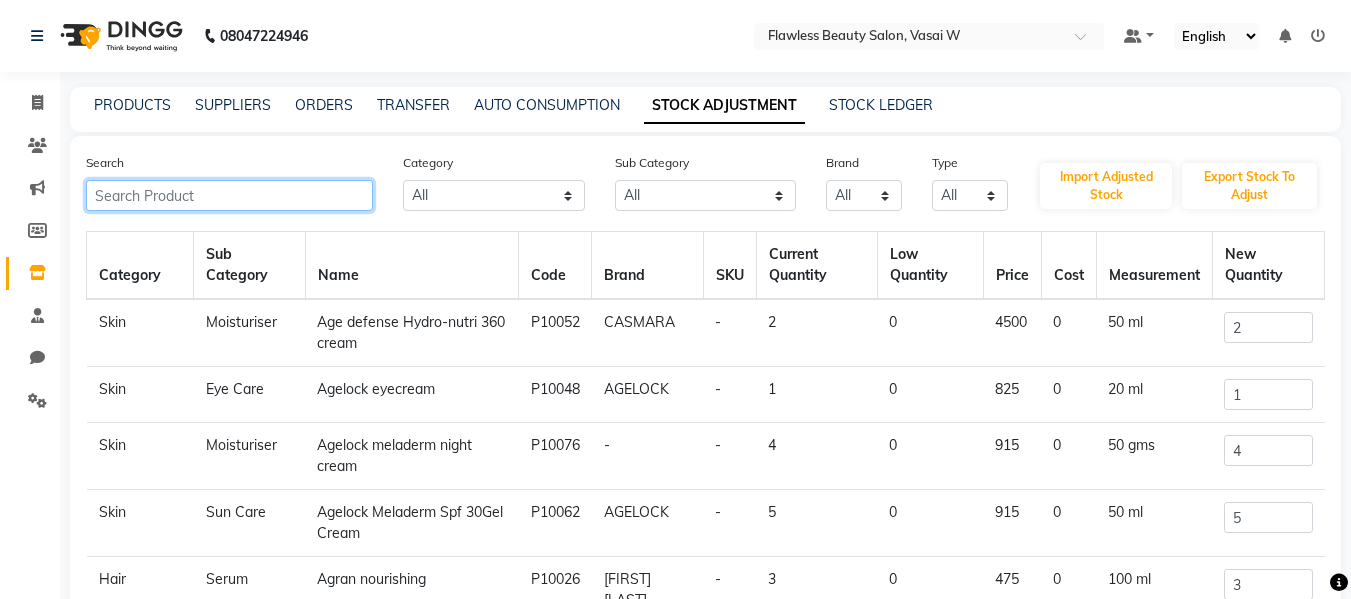 click 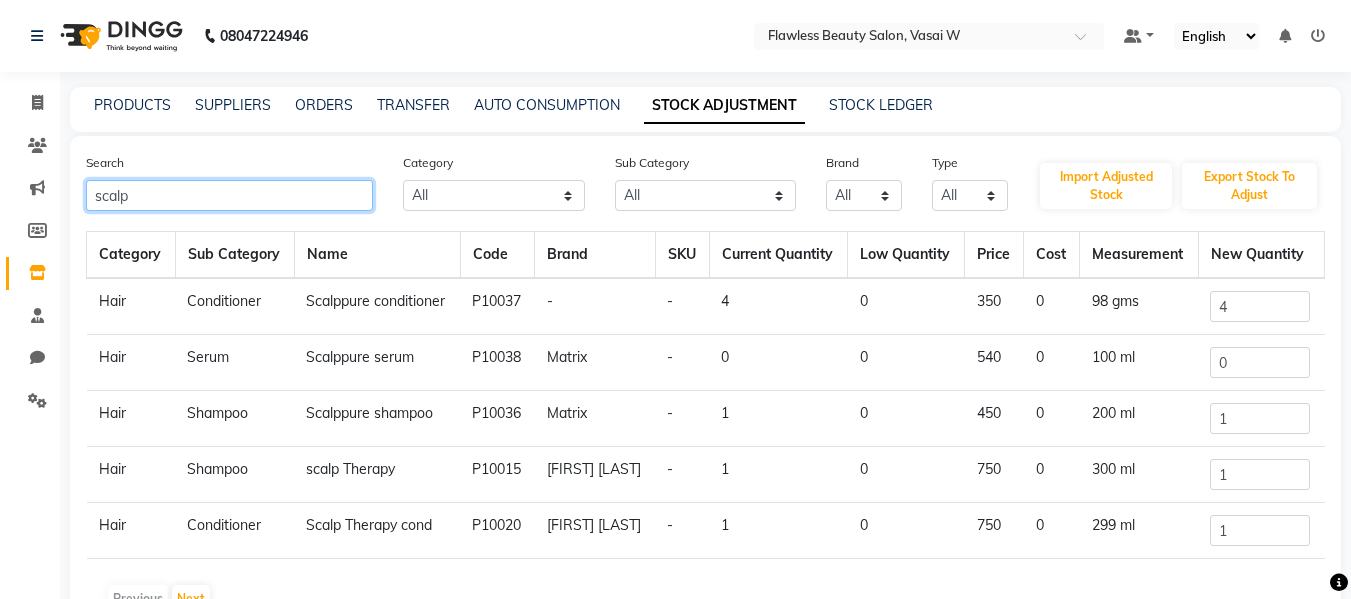type on "scalp" 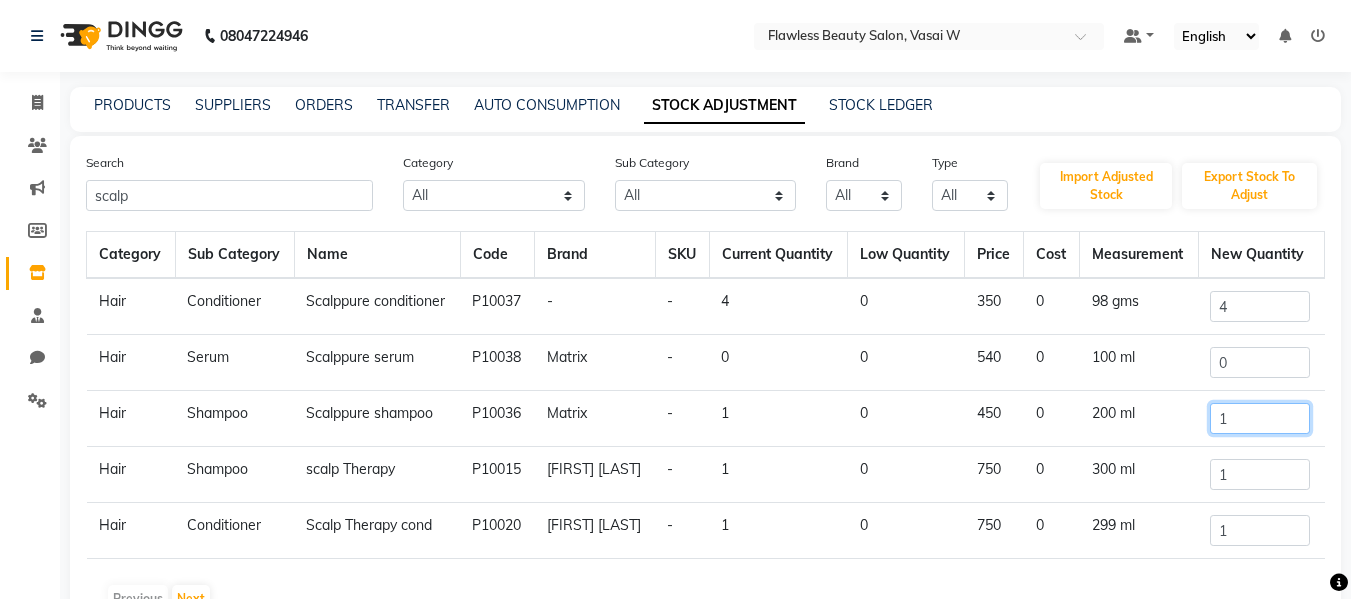 click on "1" 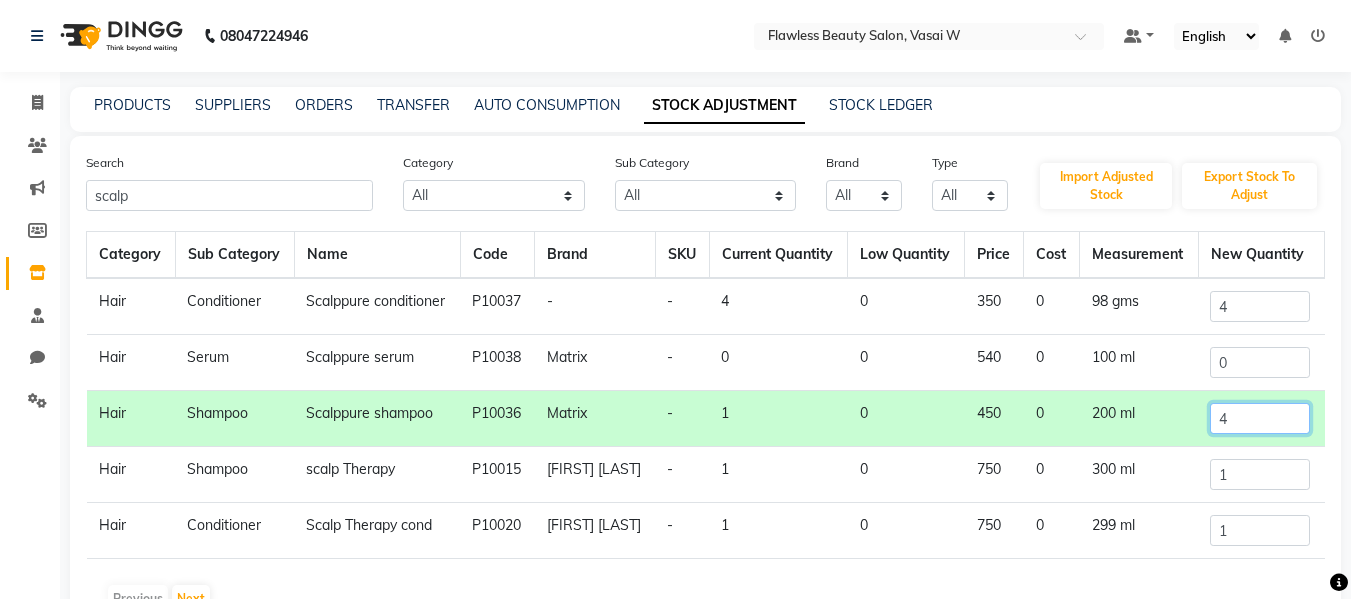type on "4" 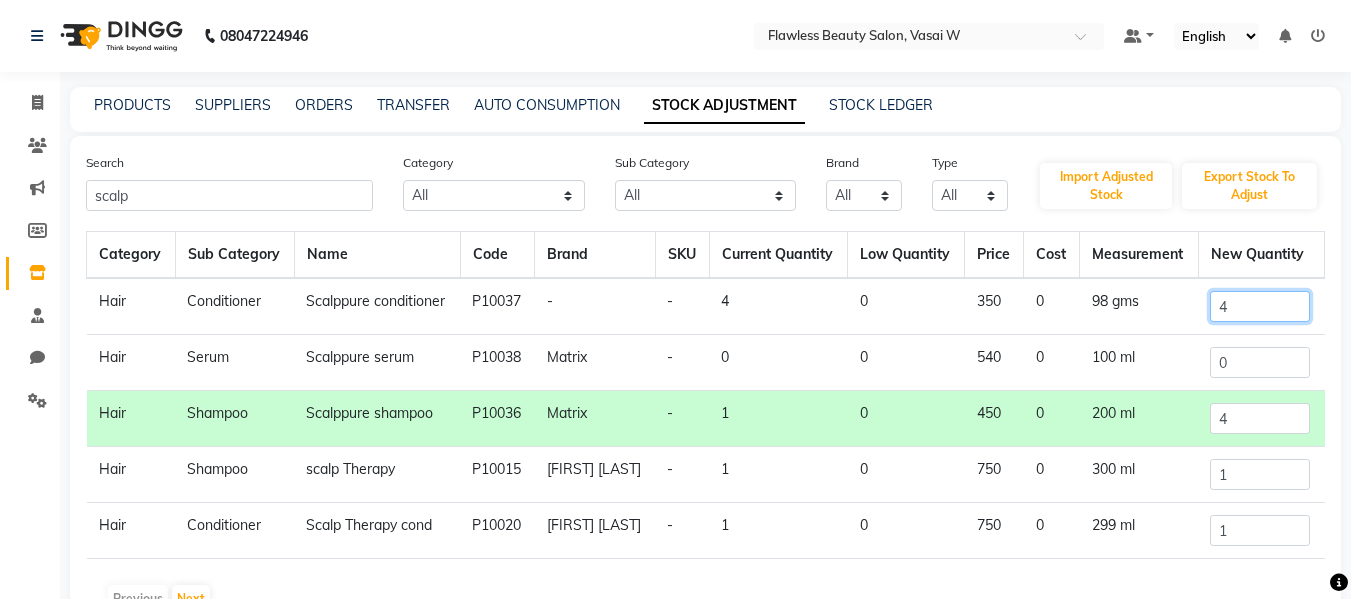 click on "4" 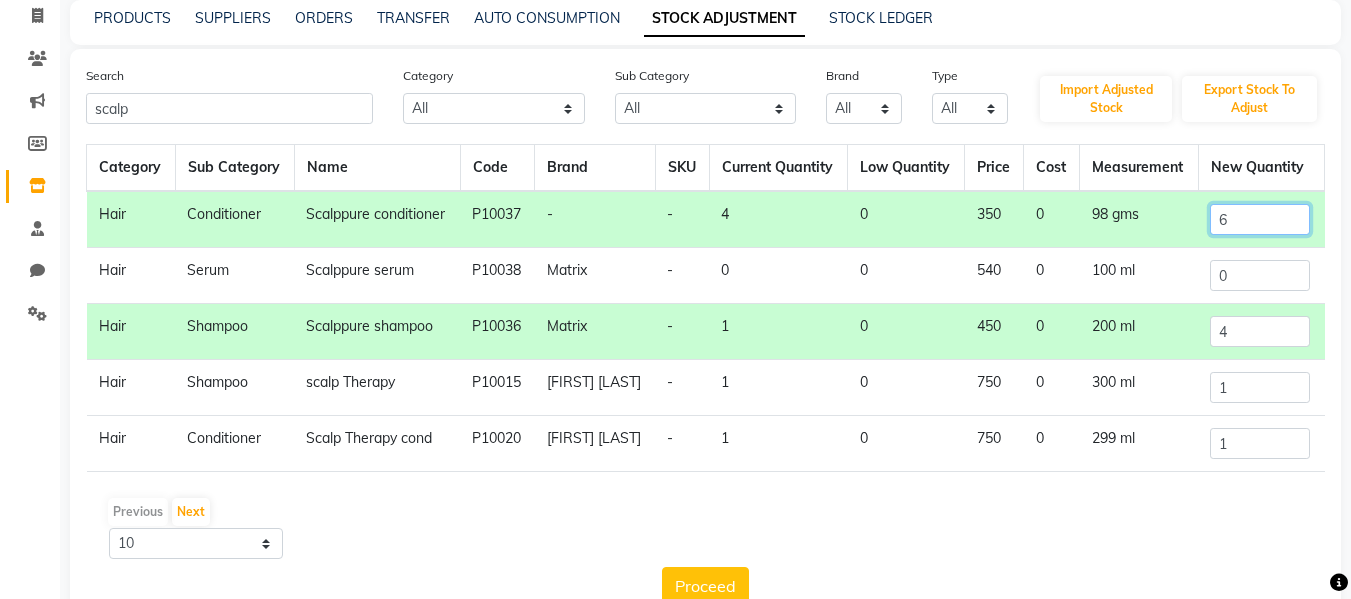 scroll, scrollTop: 186, scrollLeft: 0, axis: vertical 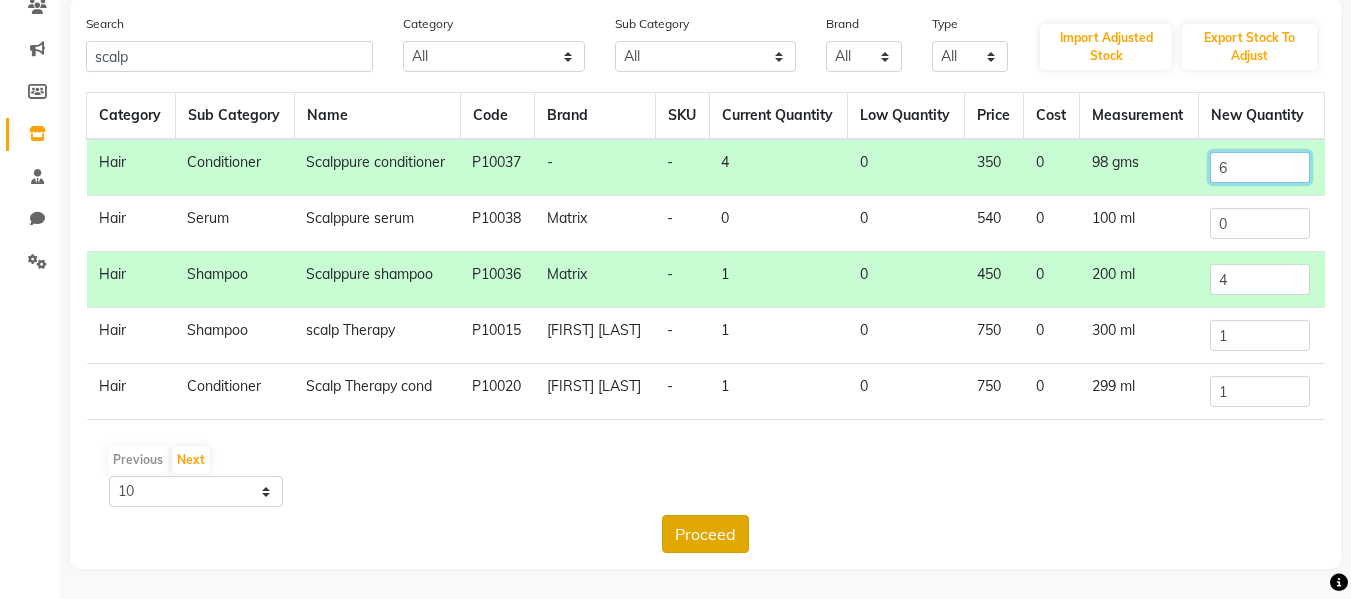 type on "6" 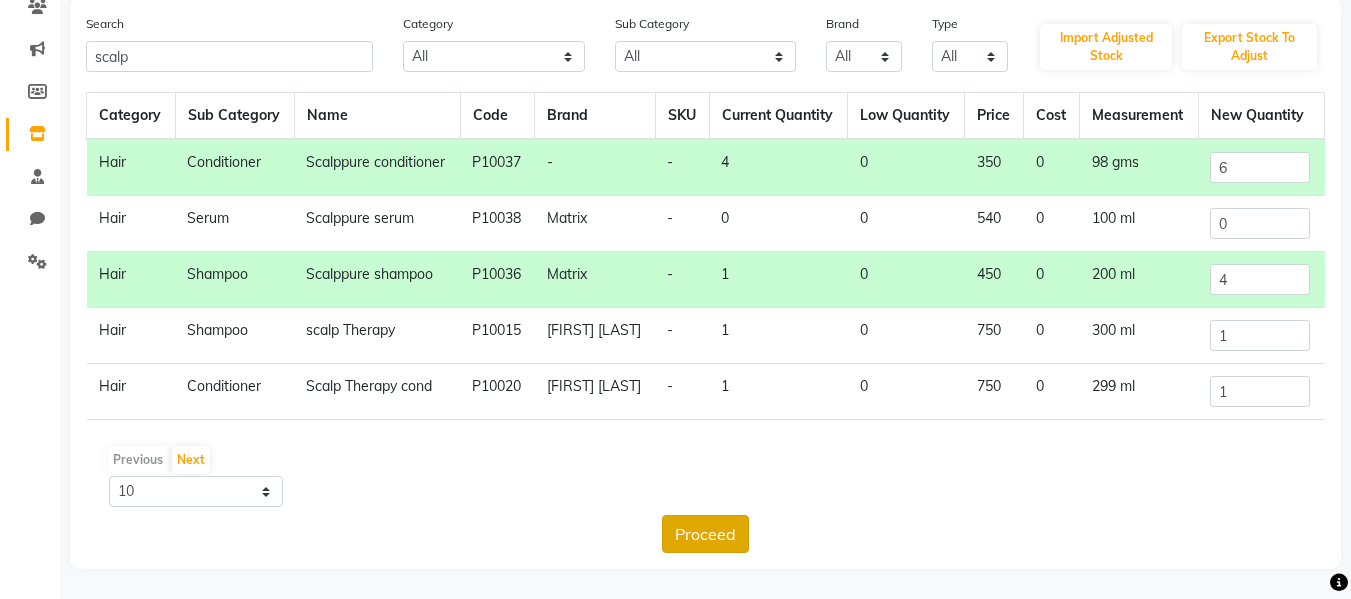 click on "Proceed" 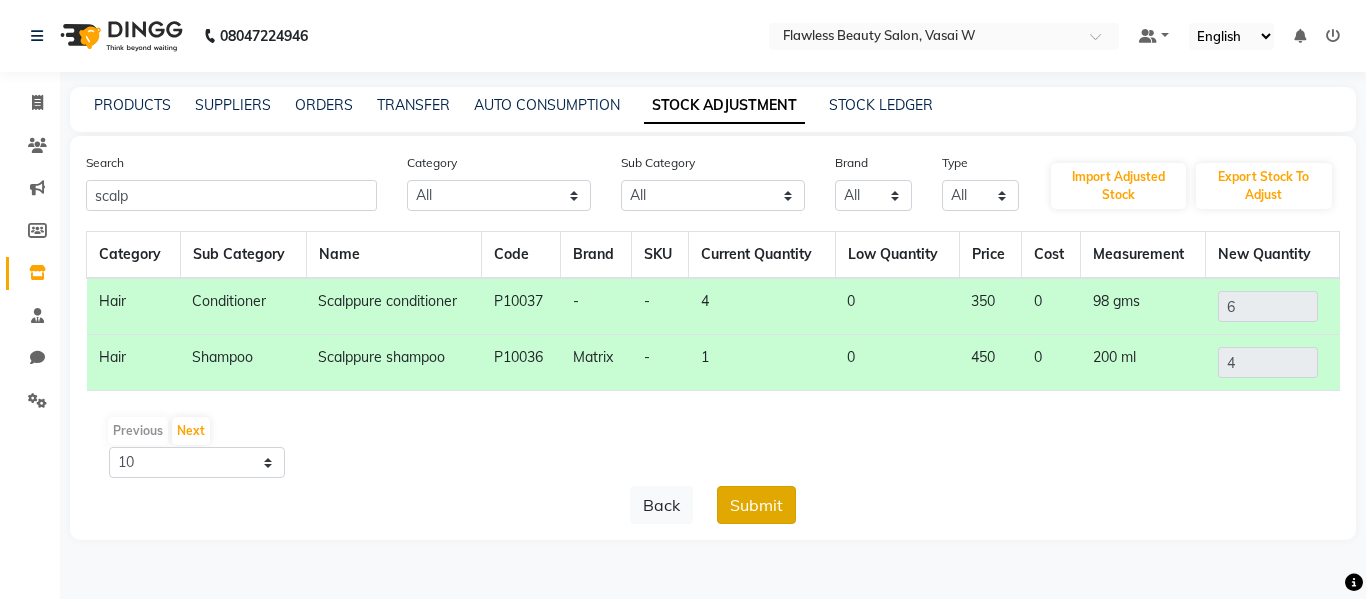 click on "Submit" 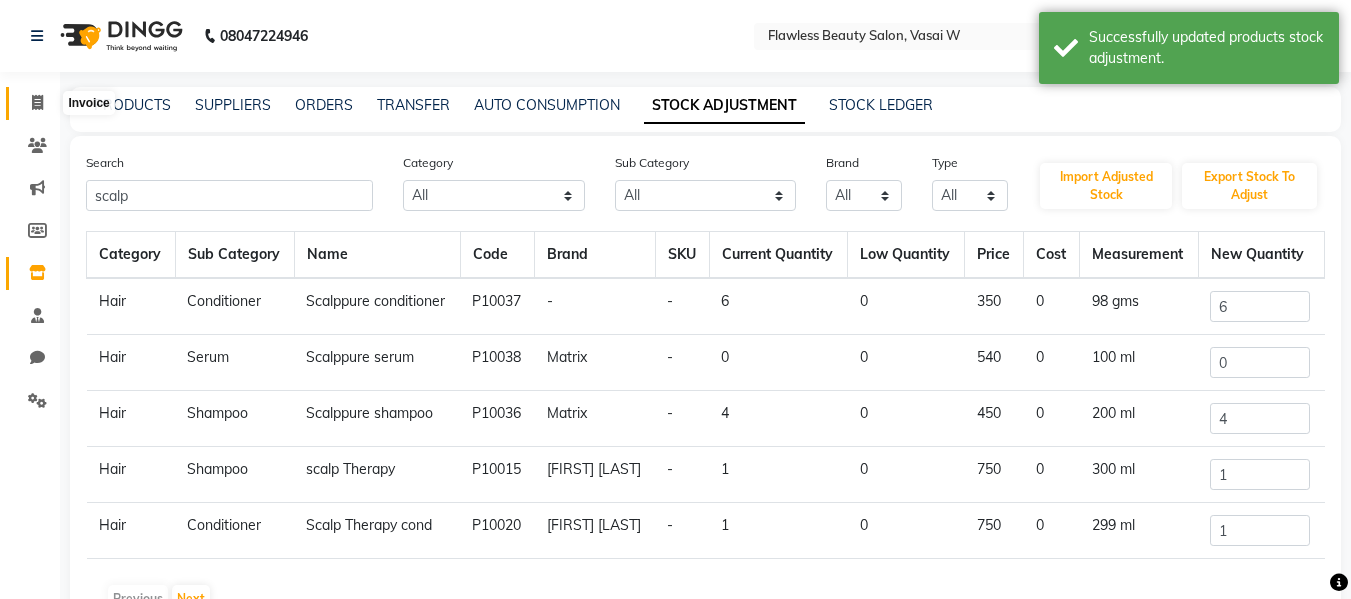 click 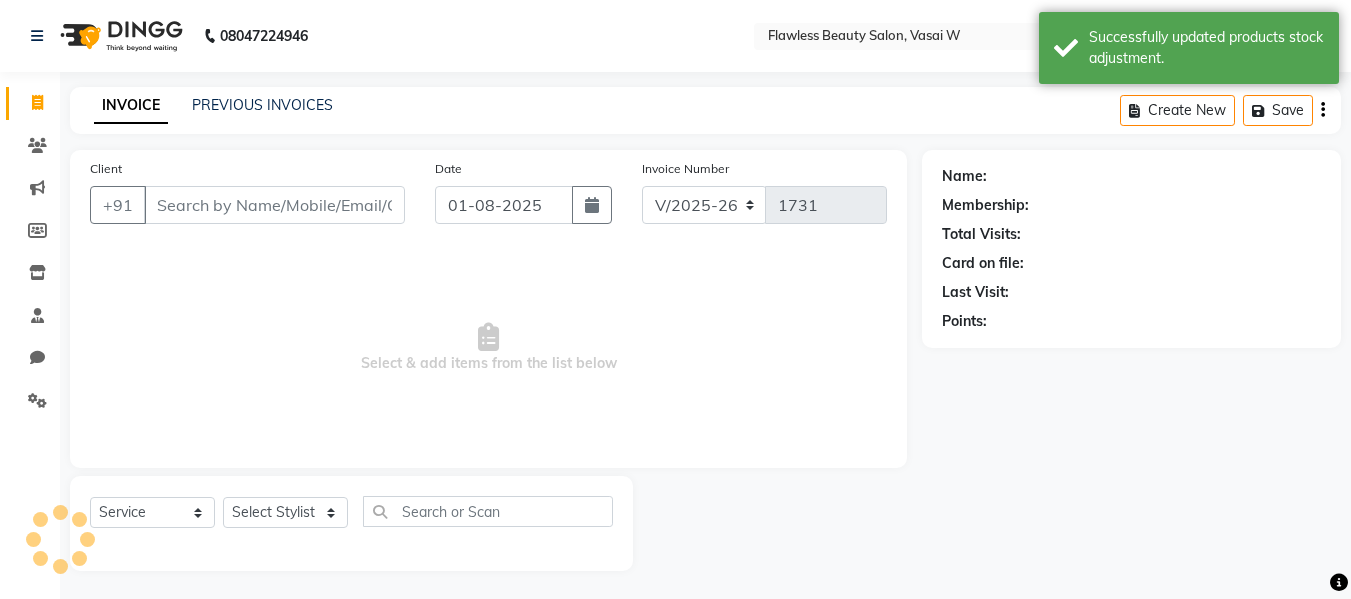 scroll, scrollTop: 2, scrollLeft: 0, axis: vertical 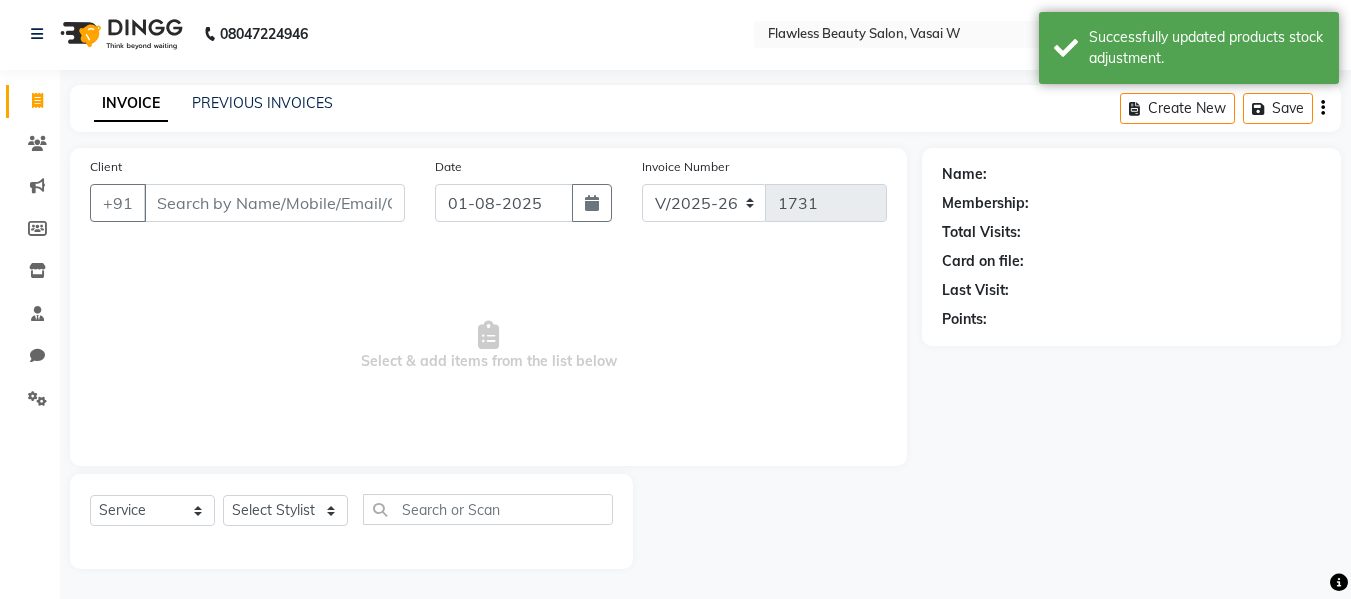 click 